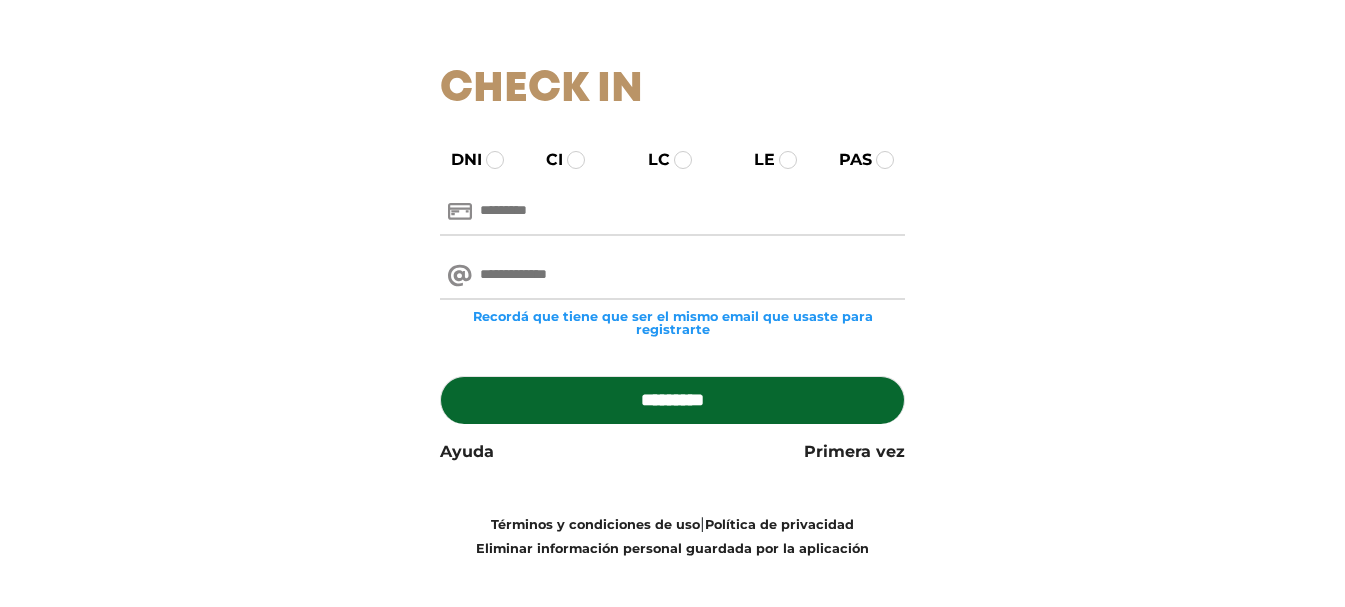 scroll, scrollTop: 264, scrollLeft: 0, axis: vertical 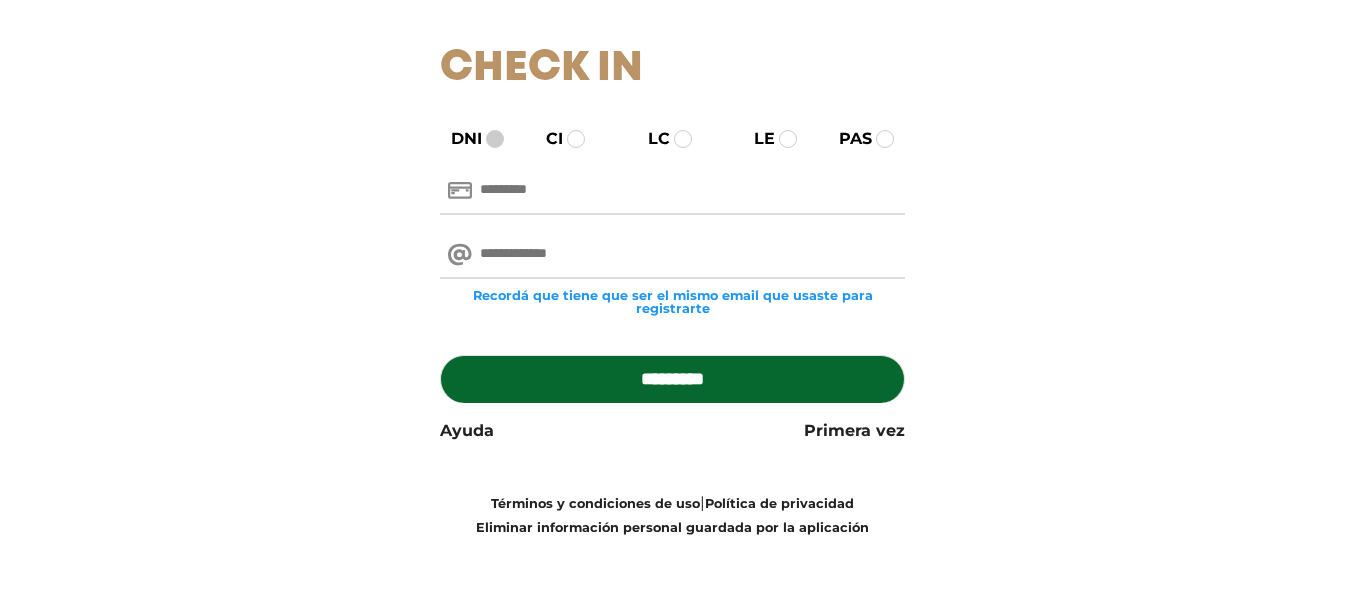 click at bounding box center [495, 139] 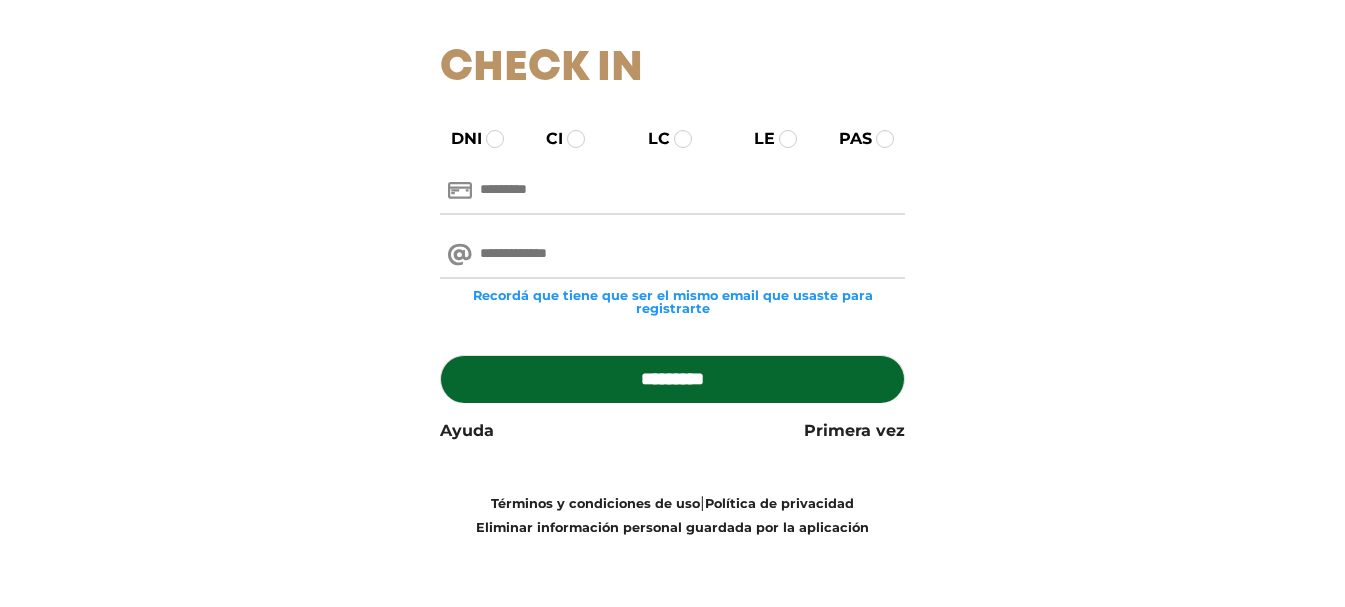 click at bounding box center [672, 191] 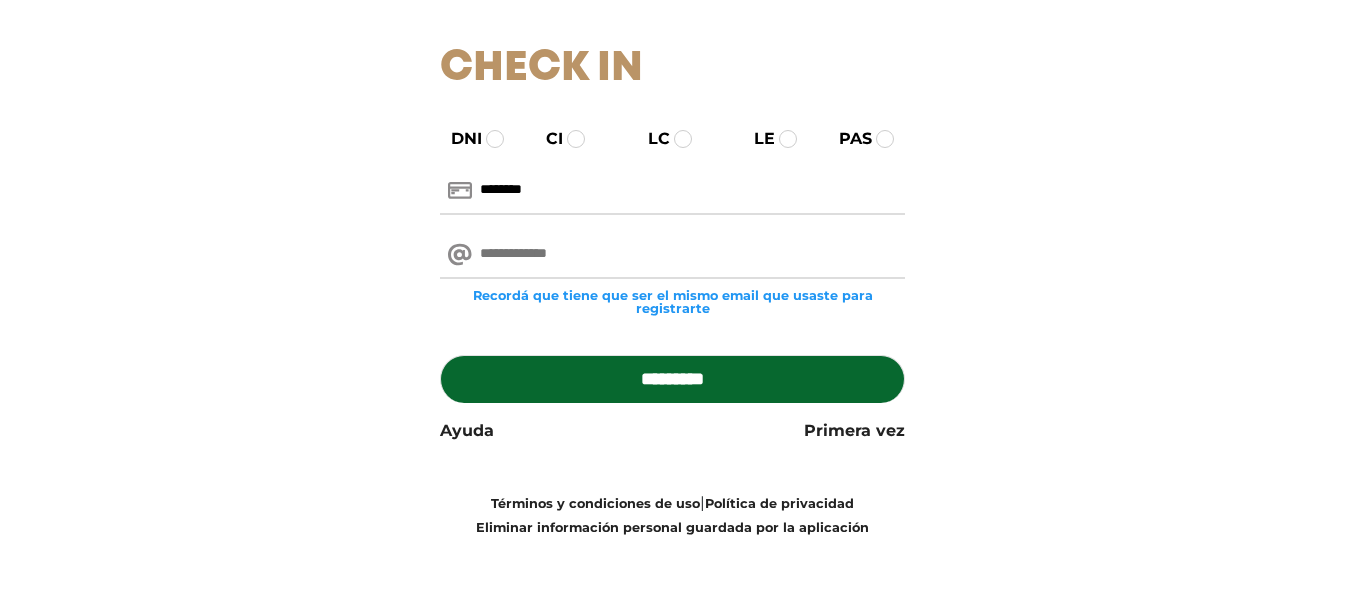 type on "********" 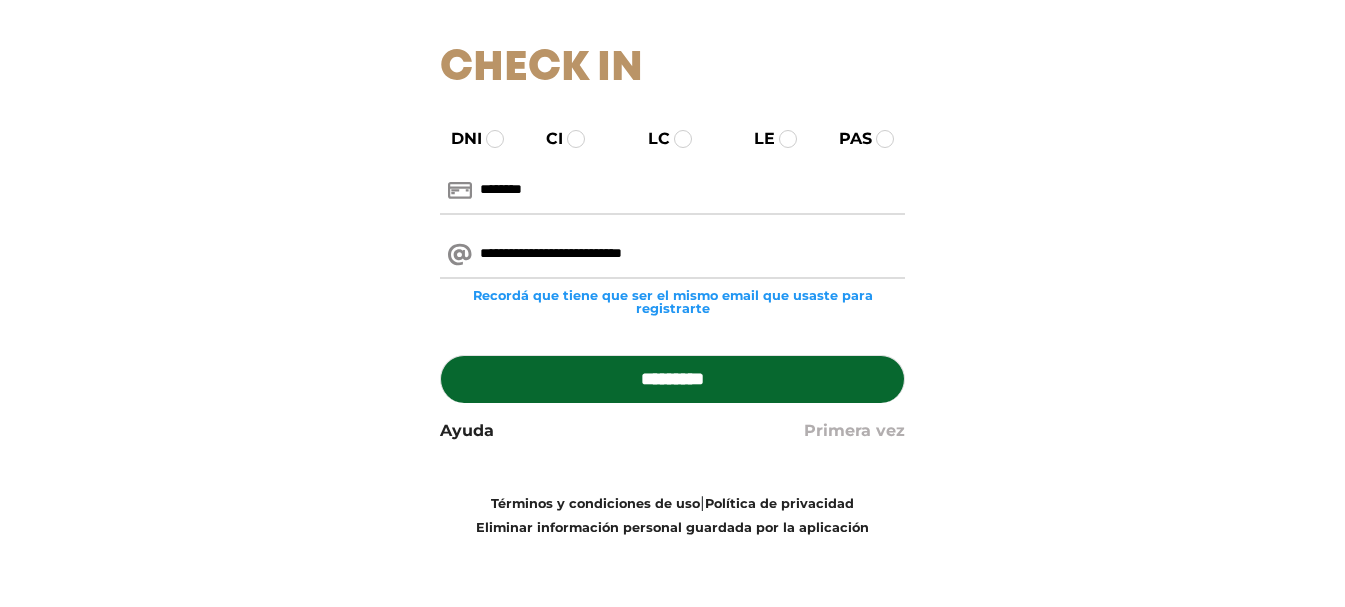 click on "Primera vez" at bounding box center (854, 431) 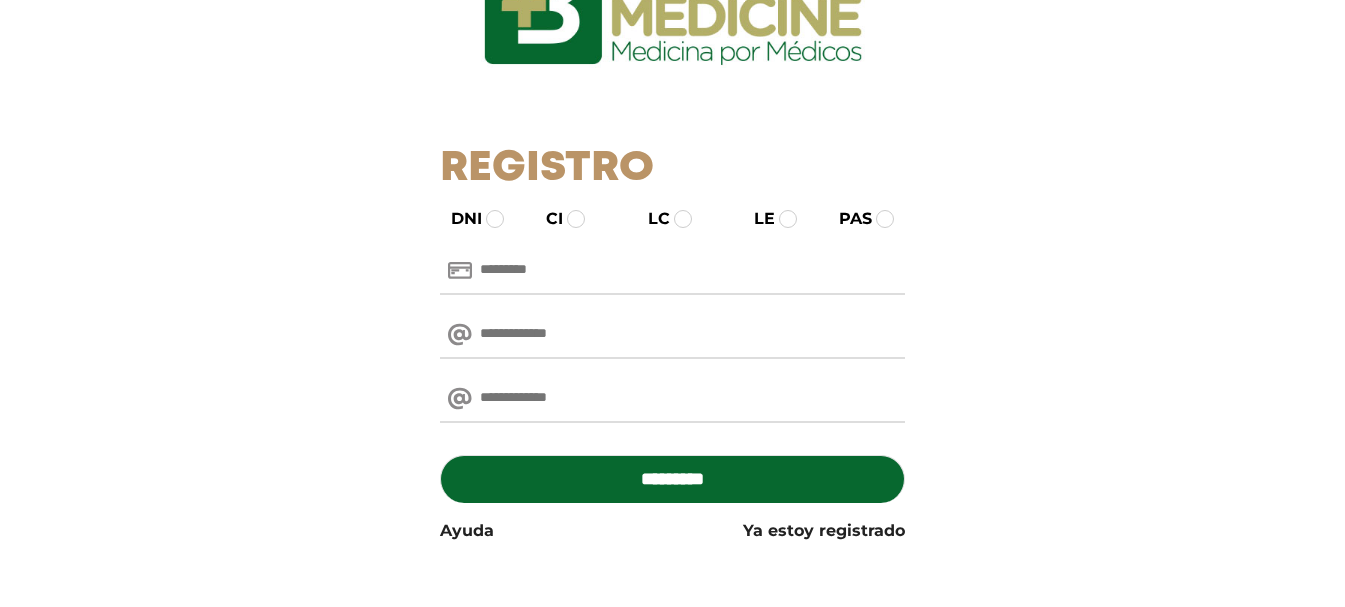 scroll, scrollTop: 152, scrollLeft: 0, axis: vertical 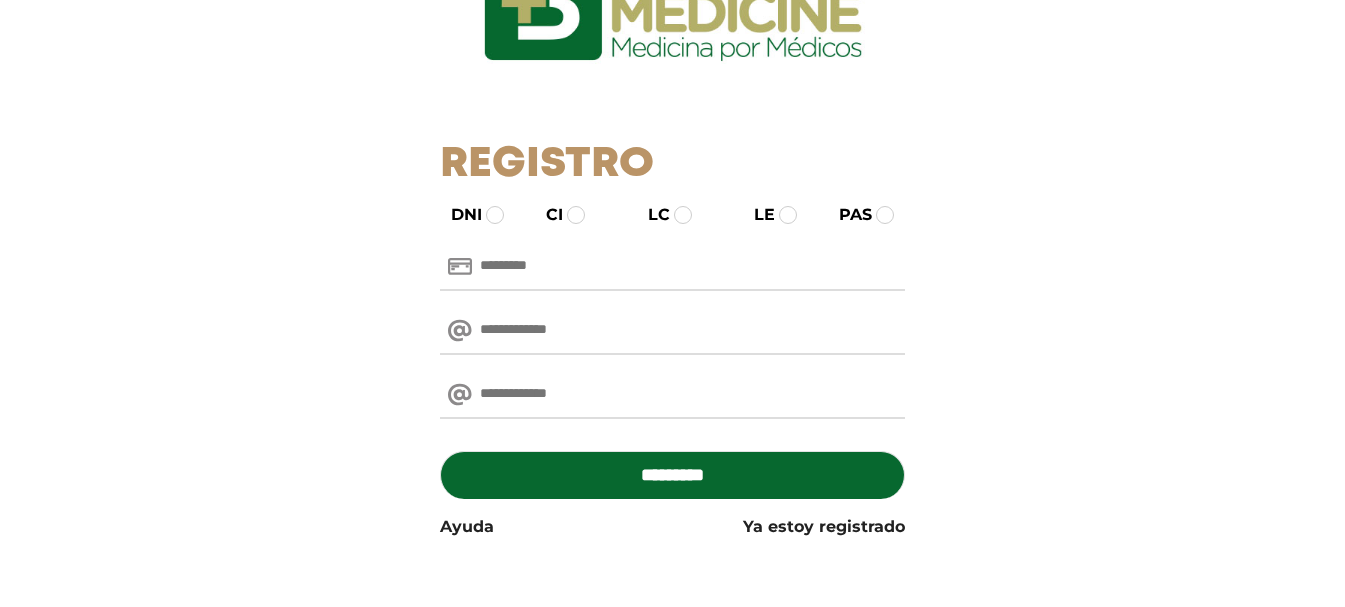 click at bounding box center (672, 267) 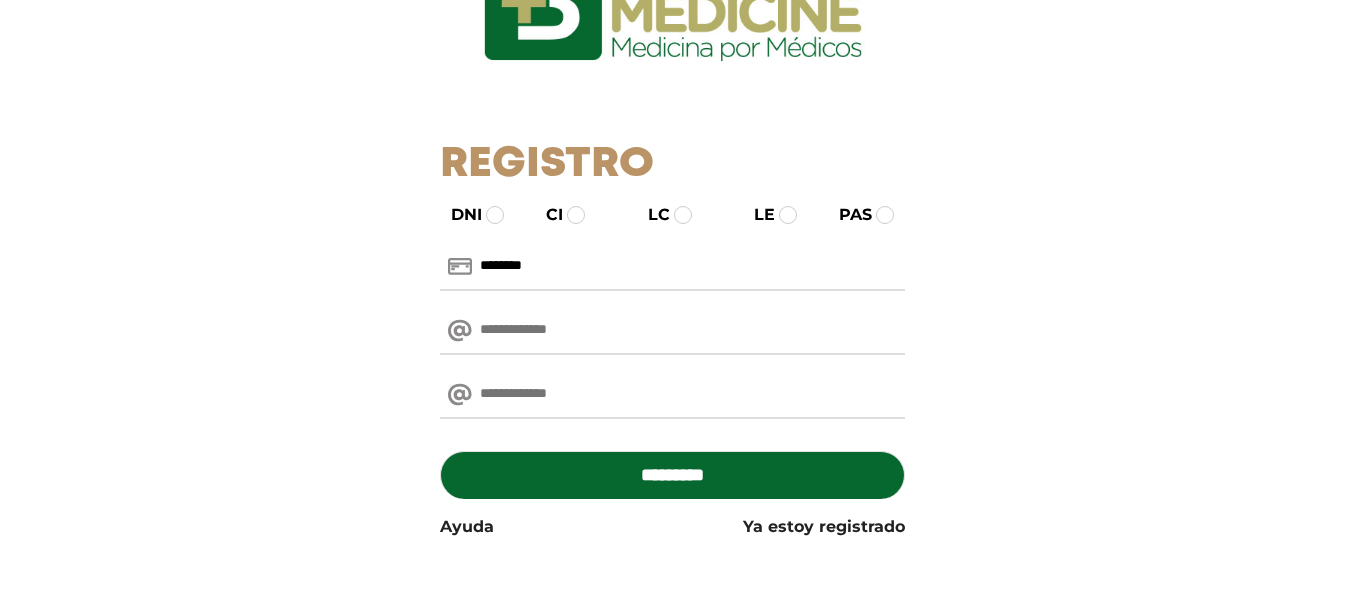 type on "********" 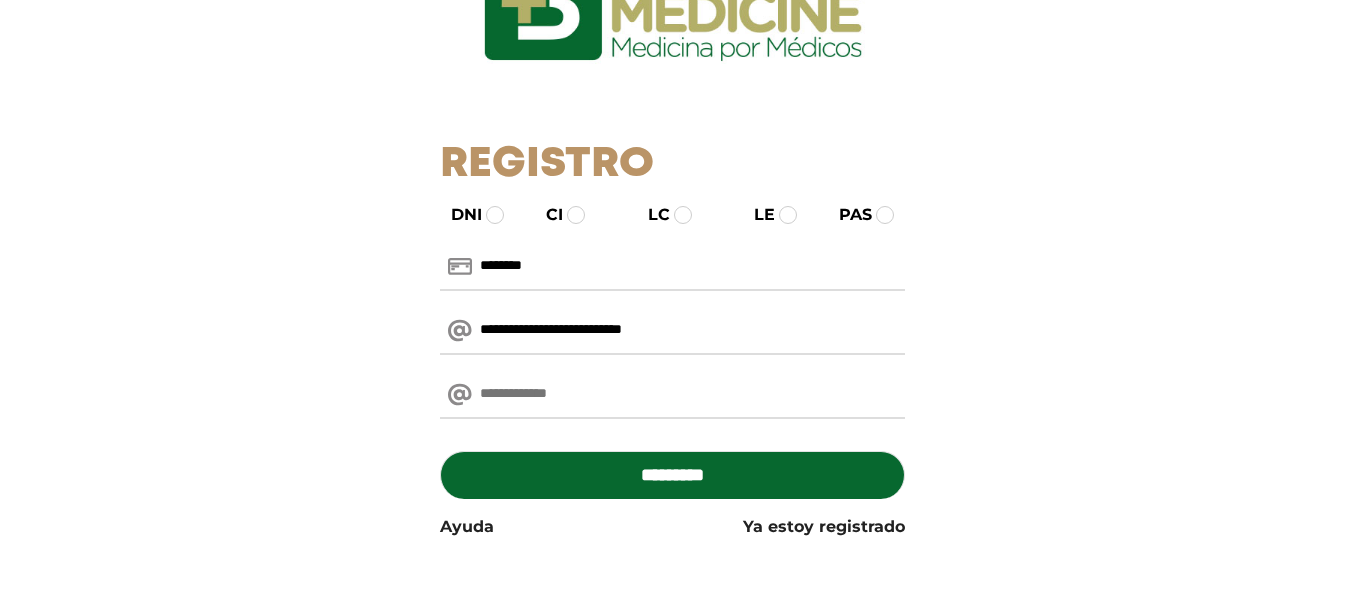 click at bounding box center [672, 395] 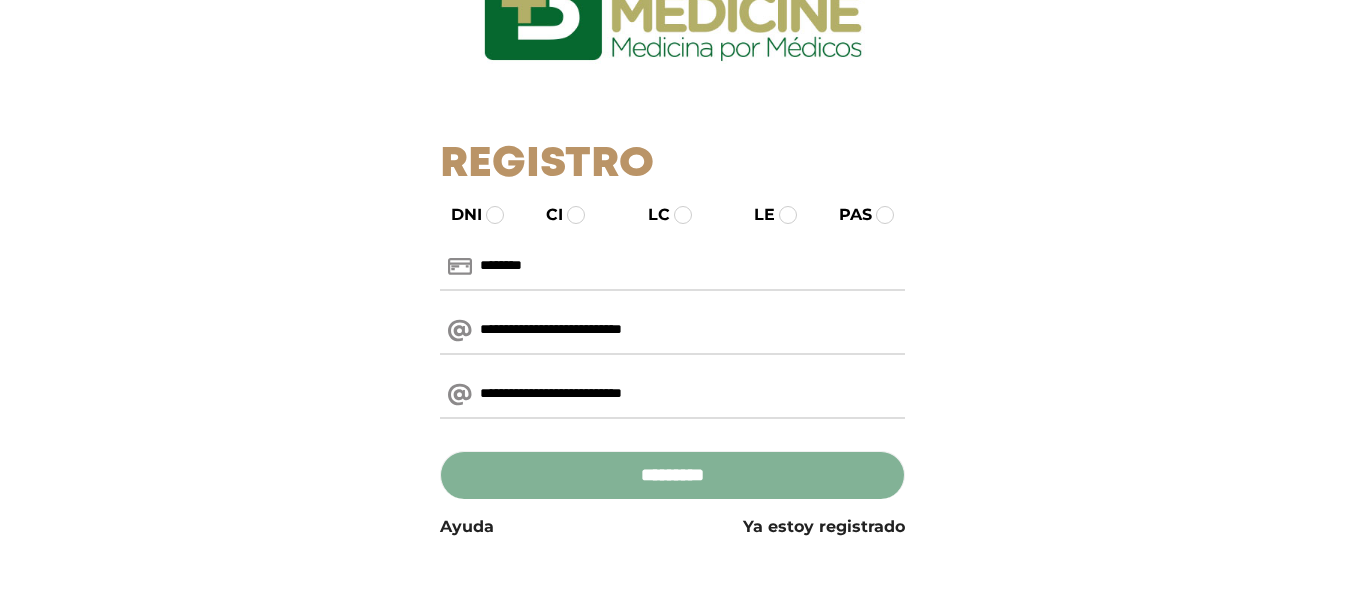 click on "*********" at bounding box center (672, 475) 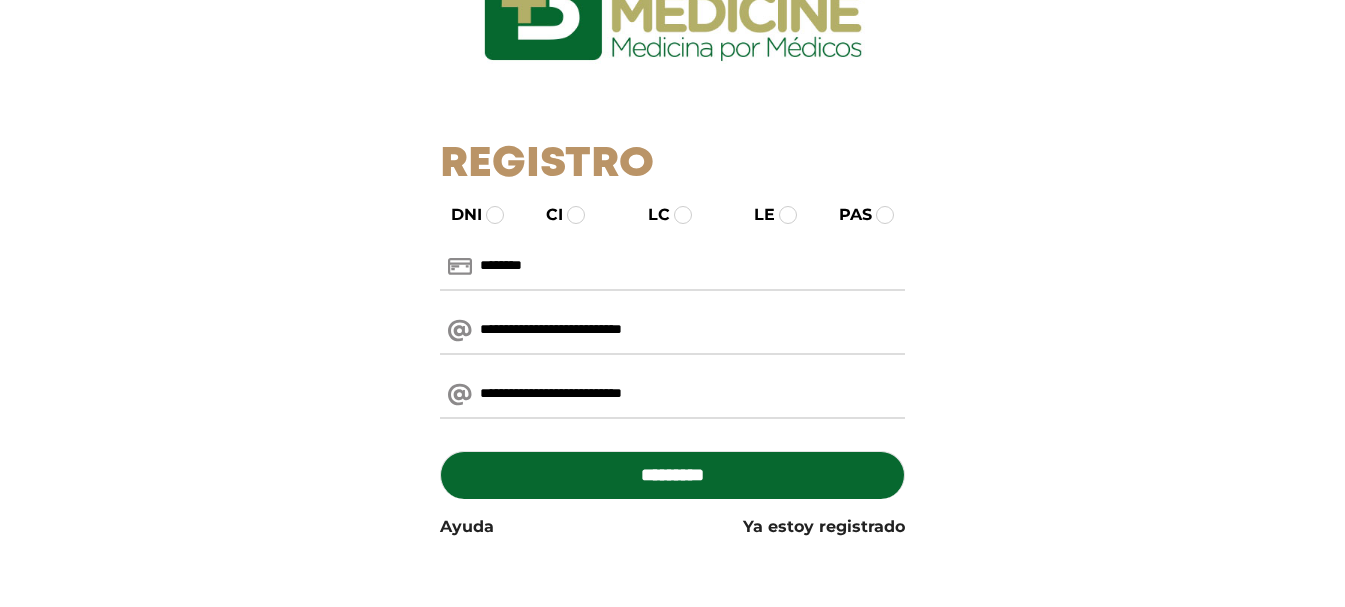 click on "**********" at bounding box center (672, 395) 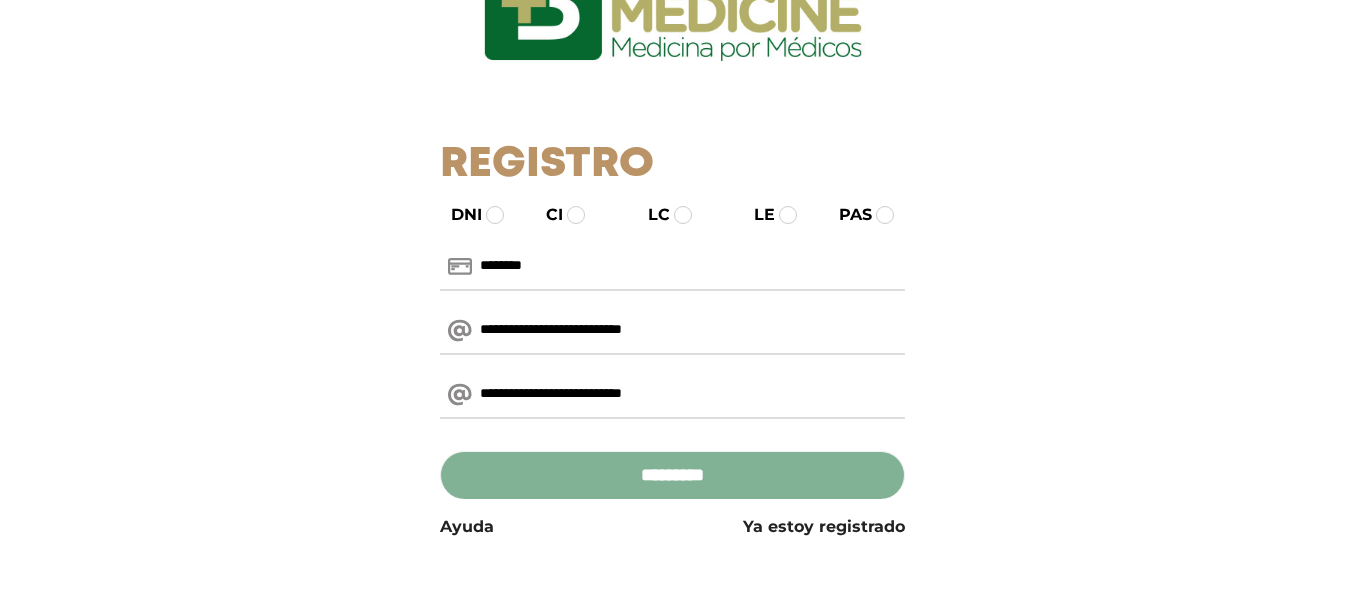 click on "*********" at bounding box center [672, 475] 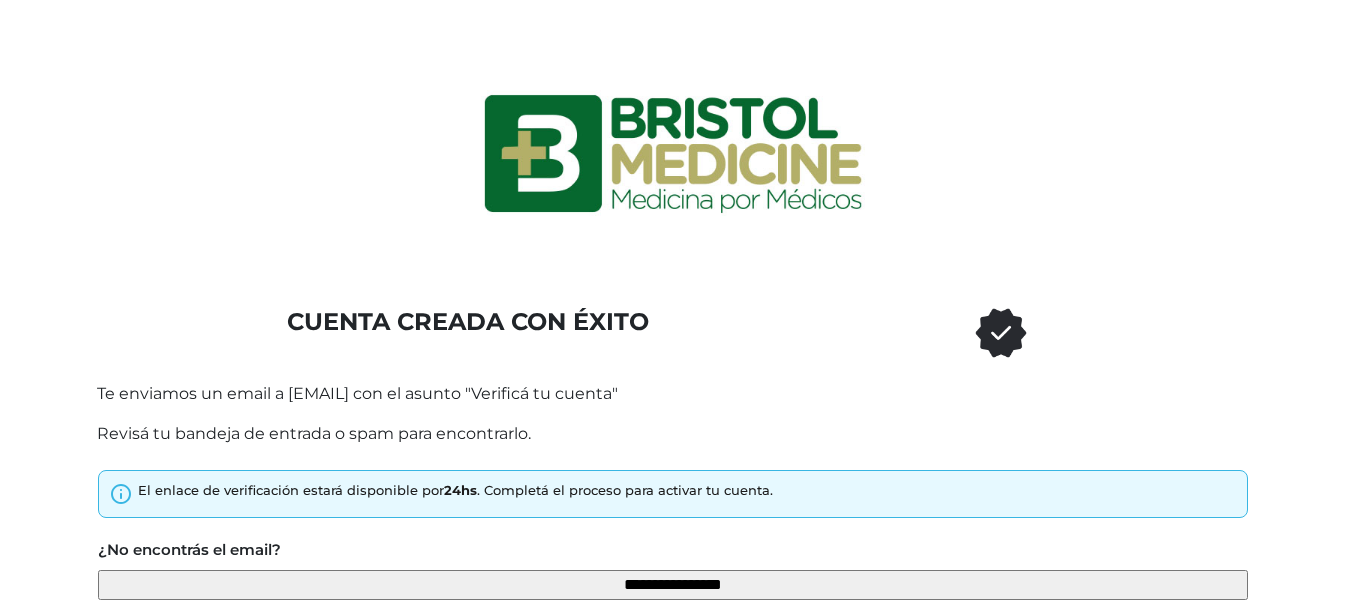 scroll, scrollTop: 186, scrollLeft: 0, axis: vertical 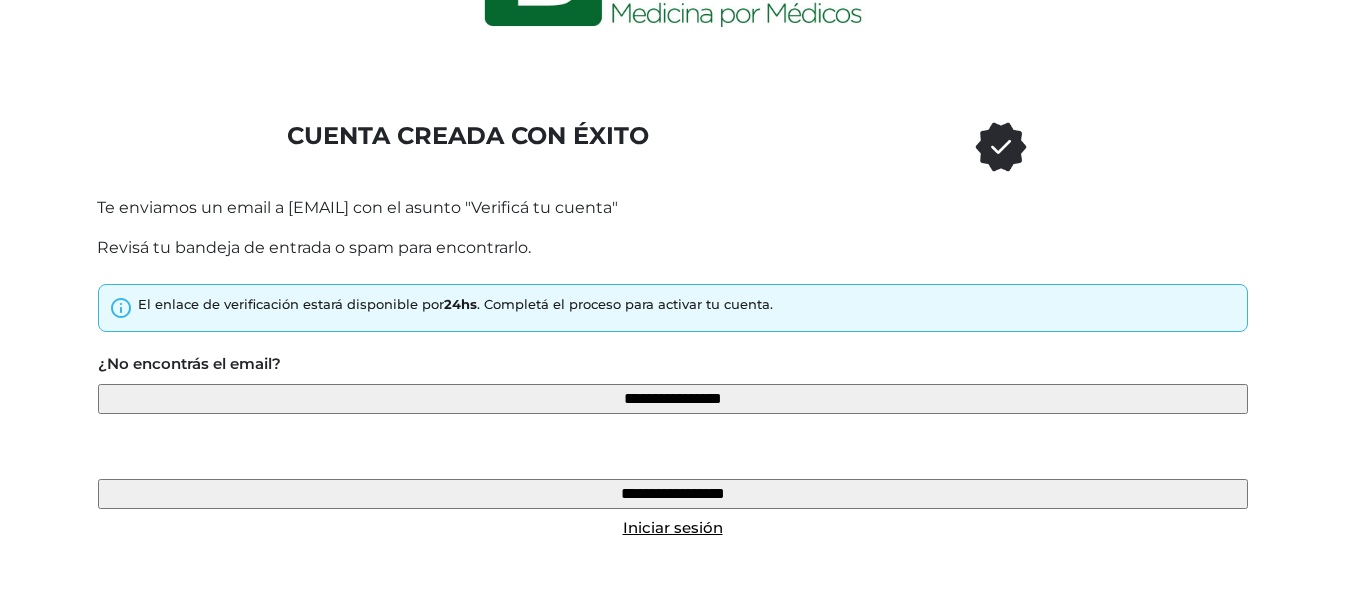 click on "**********" at bounding box center (673, 399) 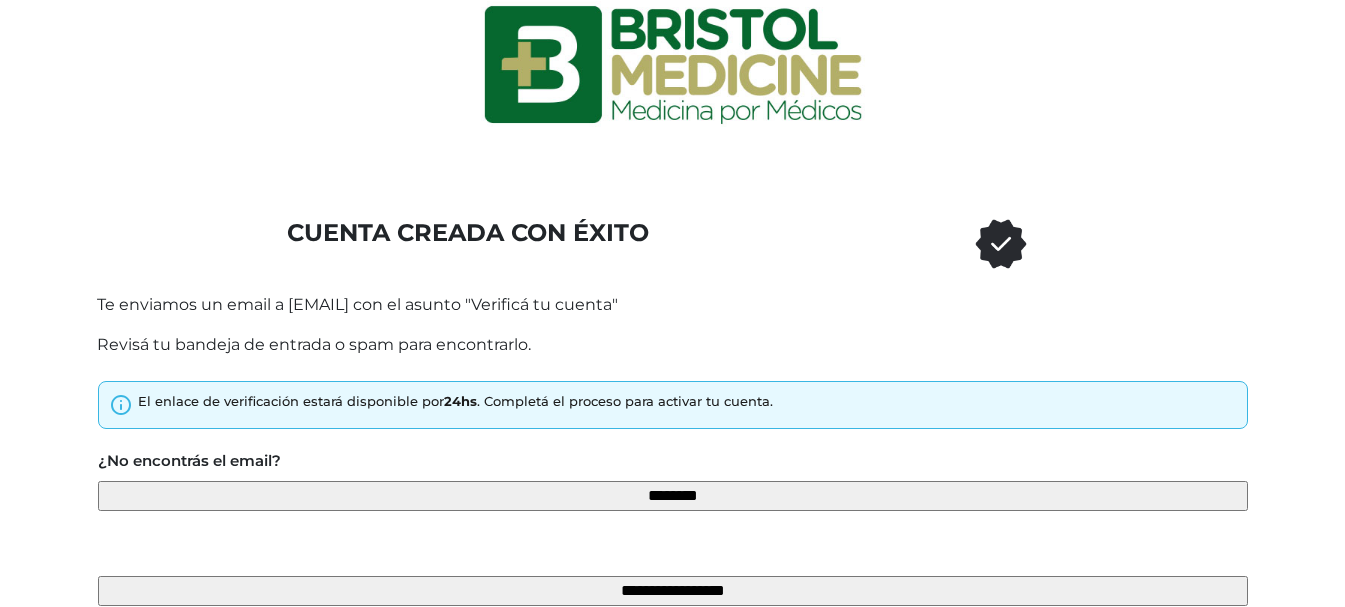 scroll, scrollTop: 0, scrollLeft: 0, axis: both 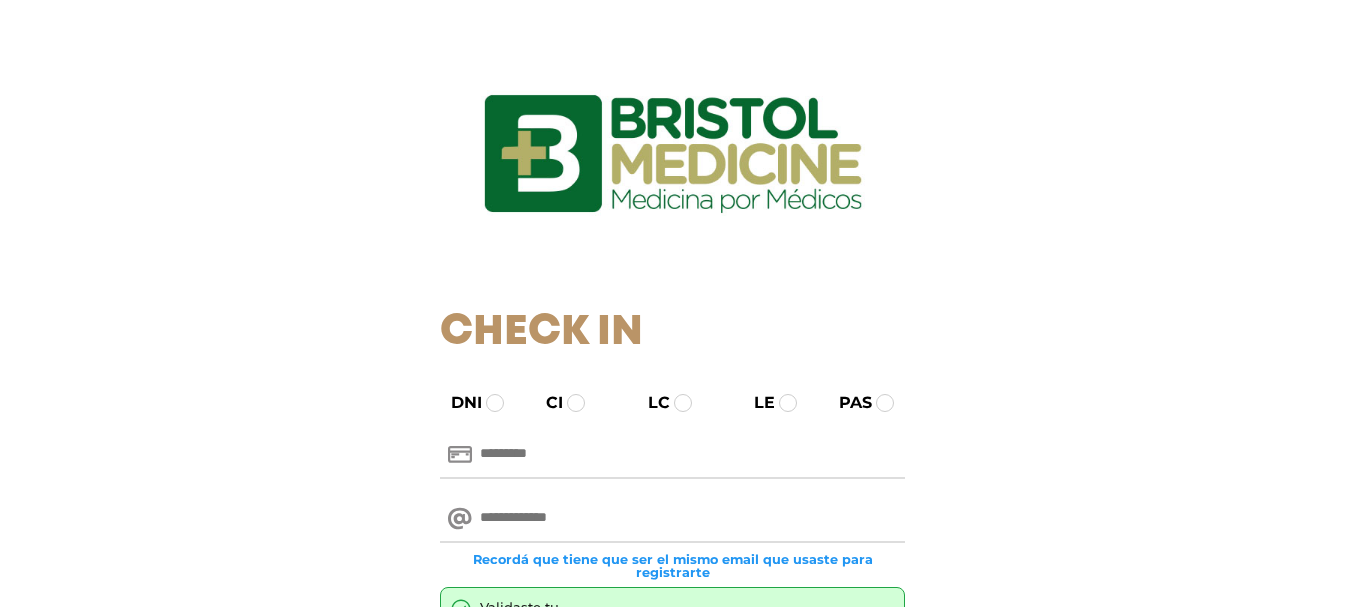 click at bounding box center [672, 455] 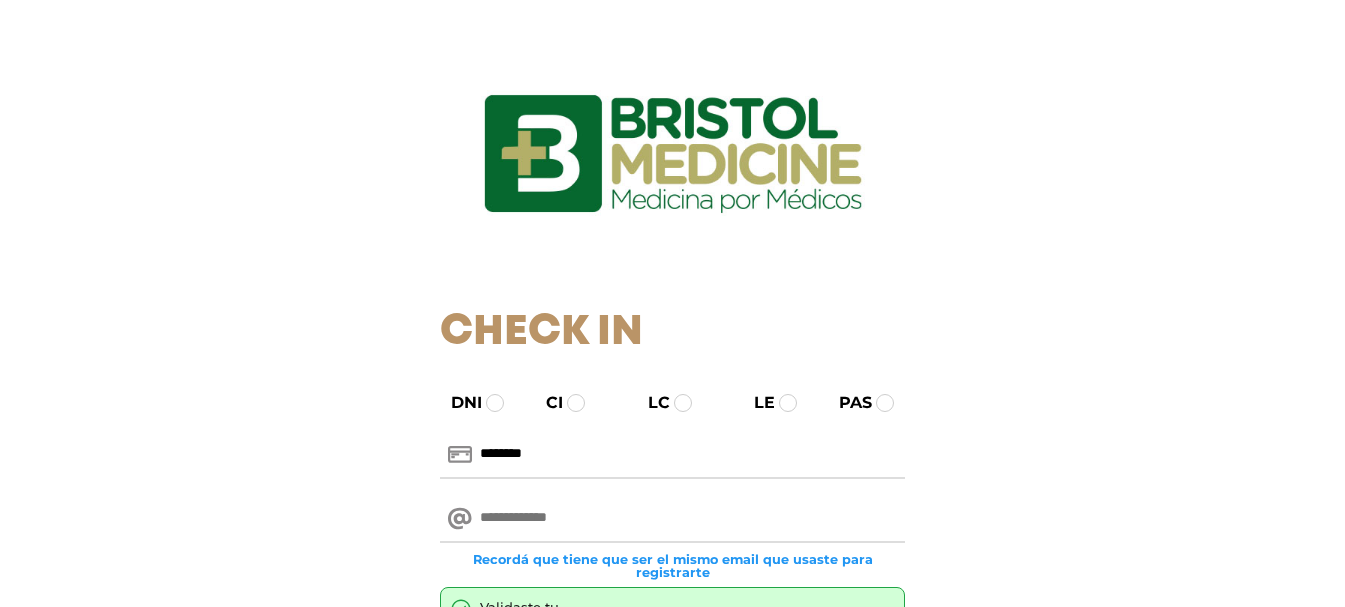click at bounding box center (672, 519) 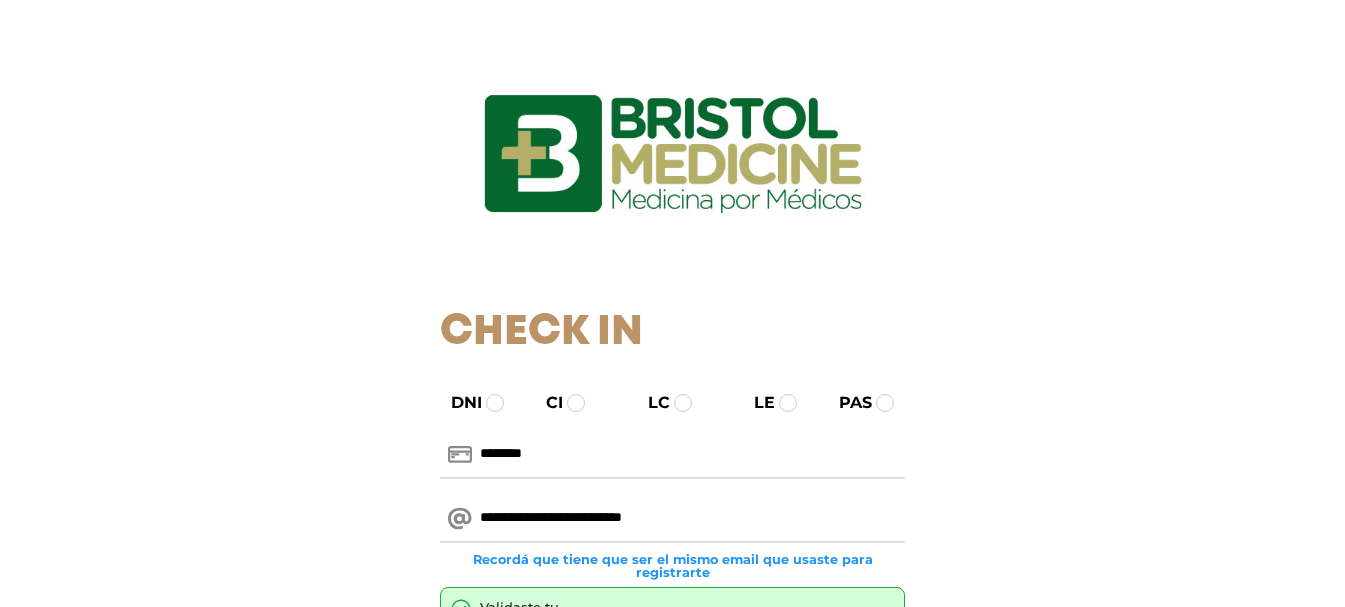 click on "DNI
CI
LC
LE
PAS
[MASKED]
[MASKED]
Recordá que tiene que ser el mismo email que usaste para registrarte
Validaste tu email correctamente. Por favor ingresá con tus datos.
[MASKED]
Ayuda
Primera vez
Términos y condiciones de uso  |
Política de privacidad
Eliminar información personal guardada por la aplicación" at bounding box center (673, 586) 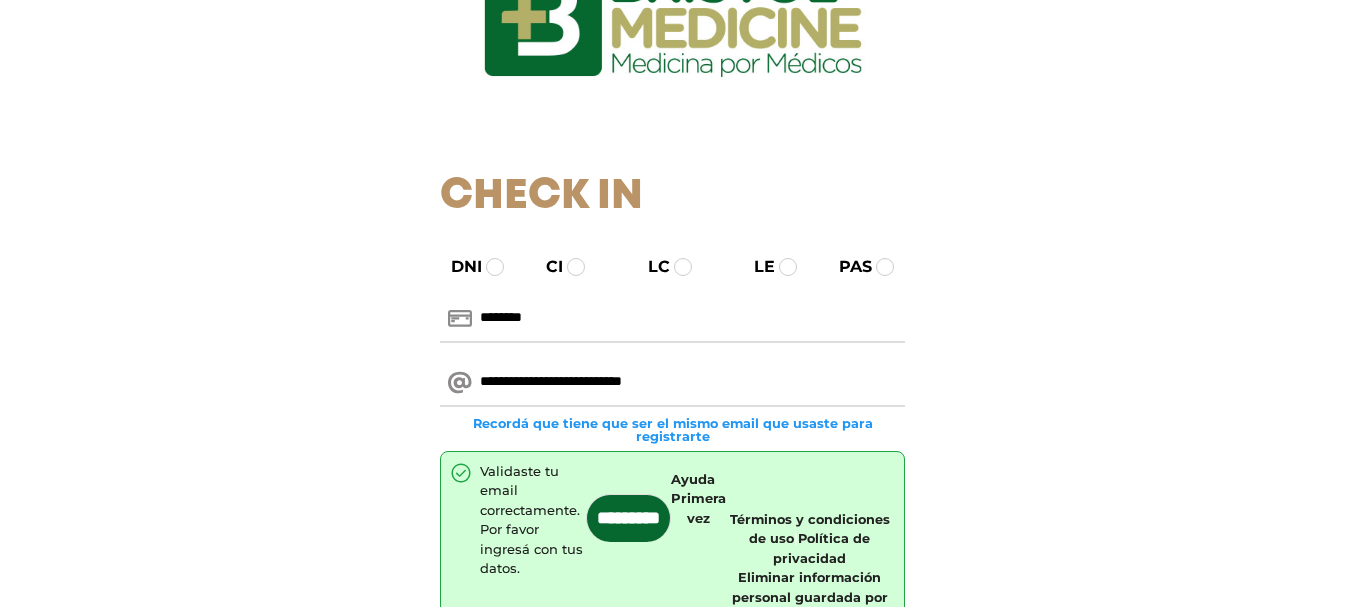 scroll, scrollTop: 282, scrollLeft: 0, axis: vertical 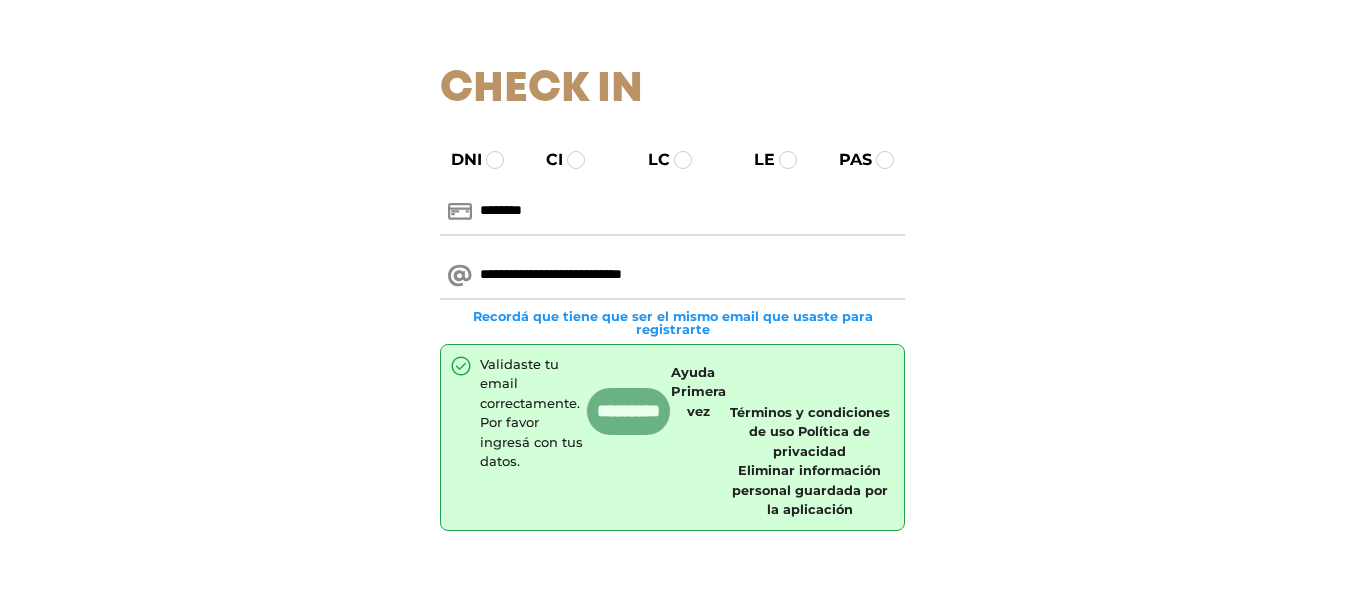 click on "*********" at bounding box center [628, 411] 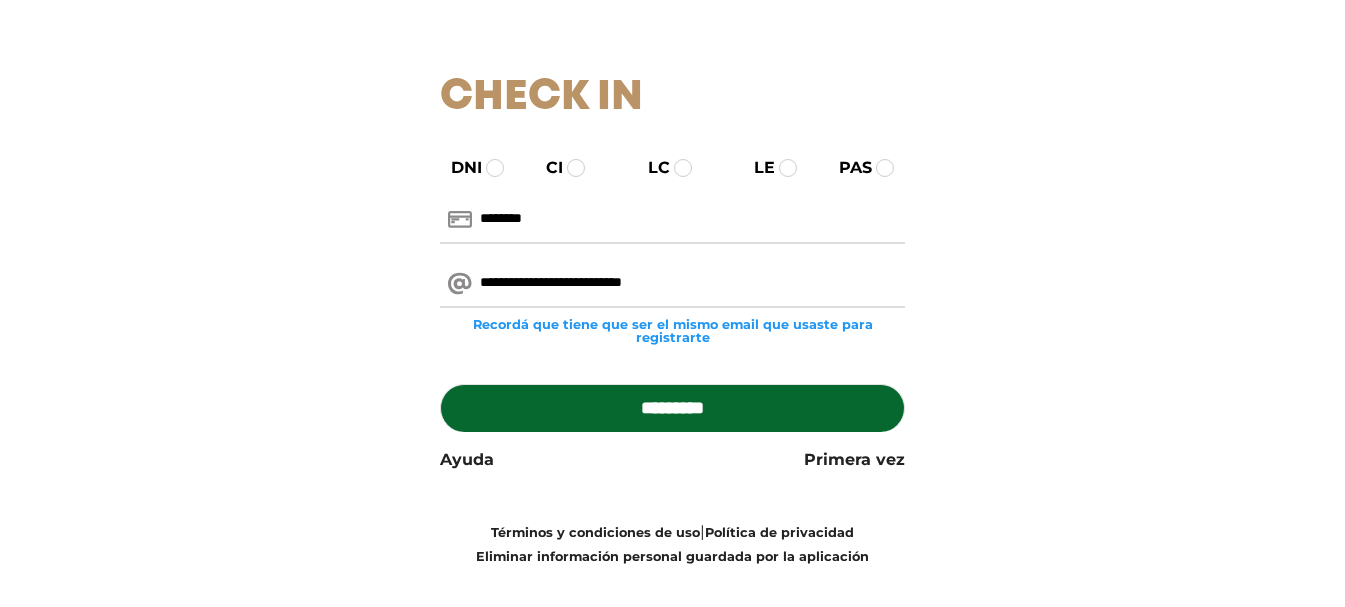 scroll, scrollTop: 264, scrollLeft: 0, axis: vertical 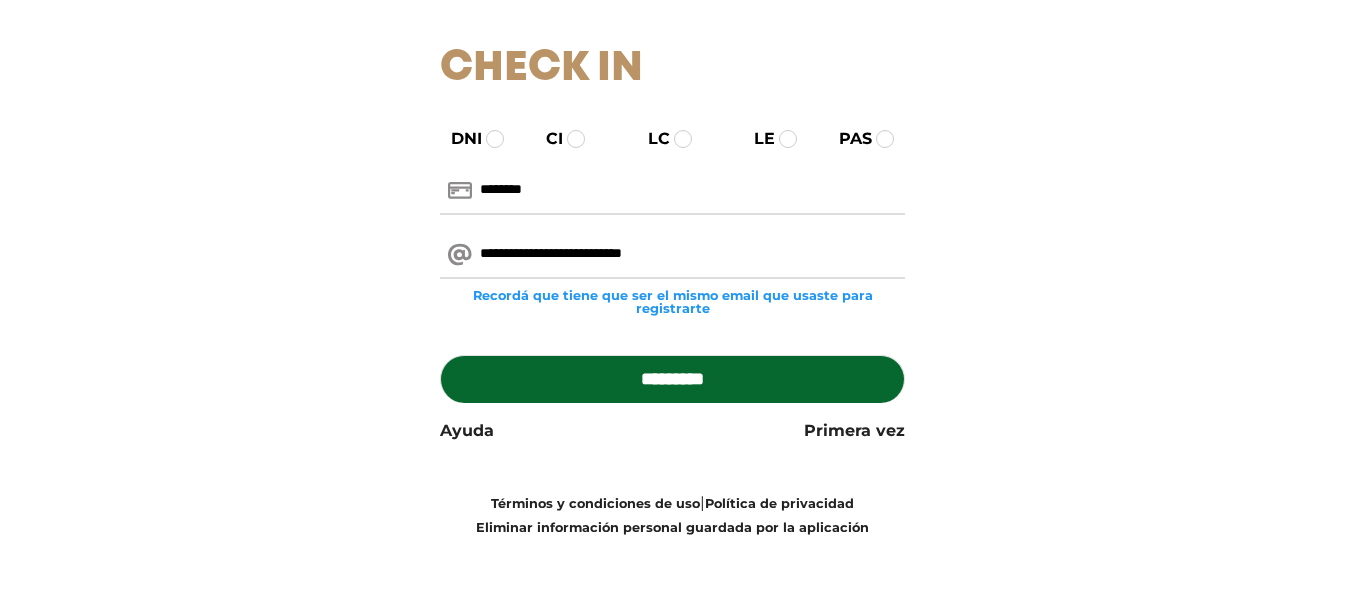 click on "*********" at bounding box center (672, 379) 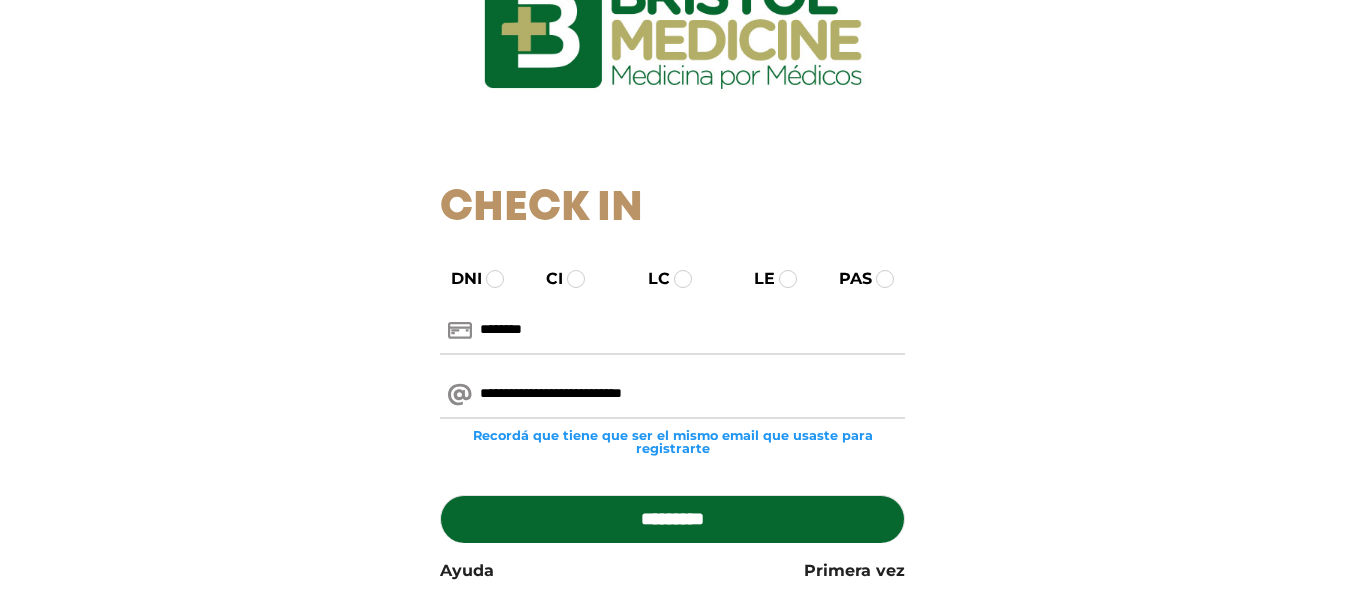 scroll, scrollTop: 264, scrollLeft: 0, axis: vertical 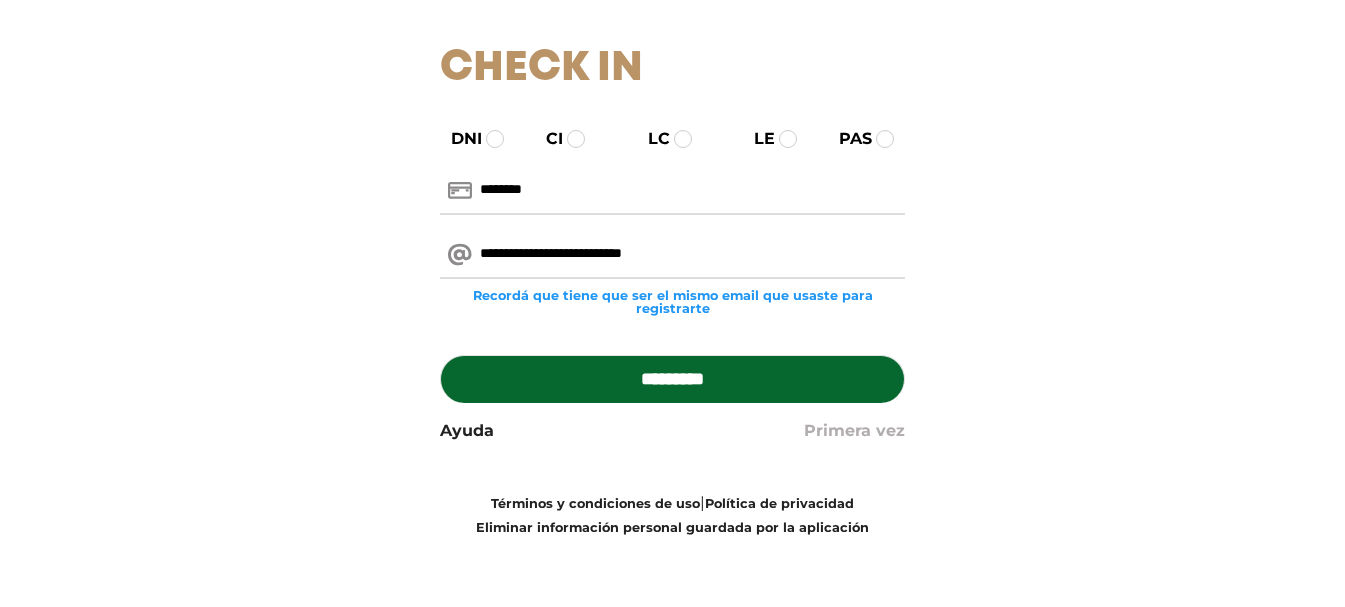 click on "Primera vez" at bounding box center (854, 431) 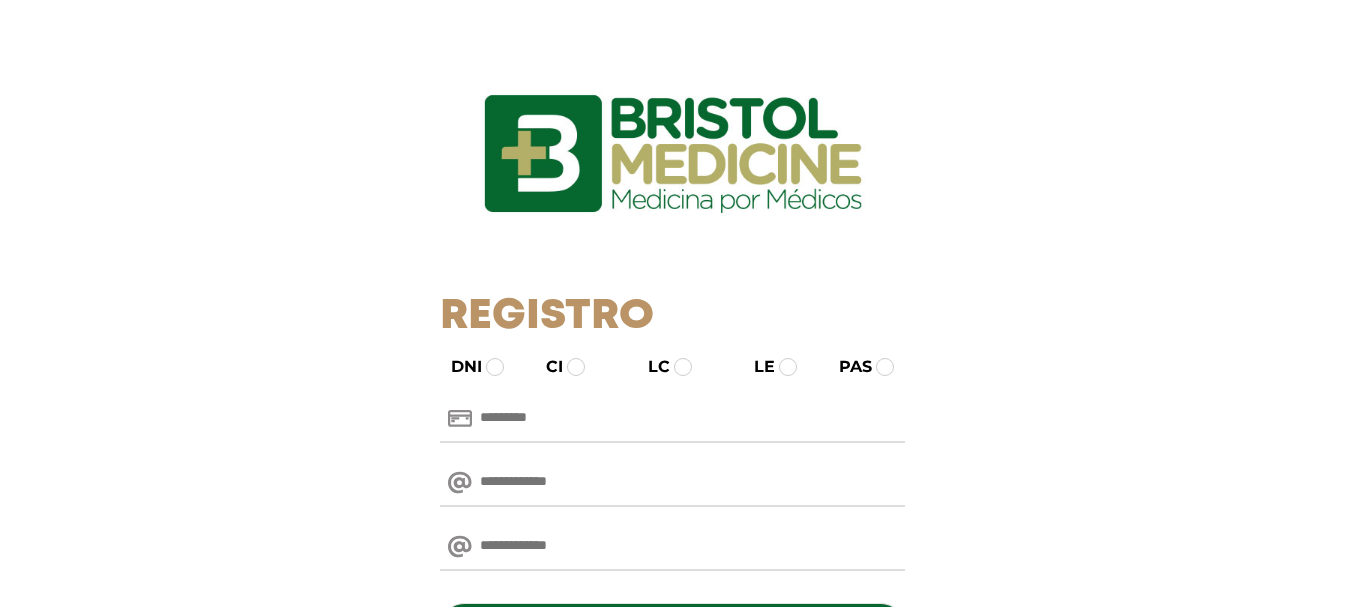 scroll, scrollTop: 0, scrollLeft: 0, axis: both 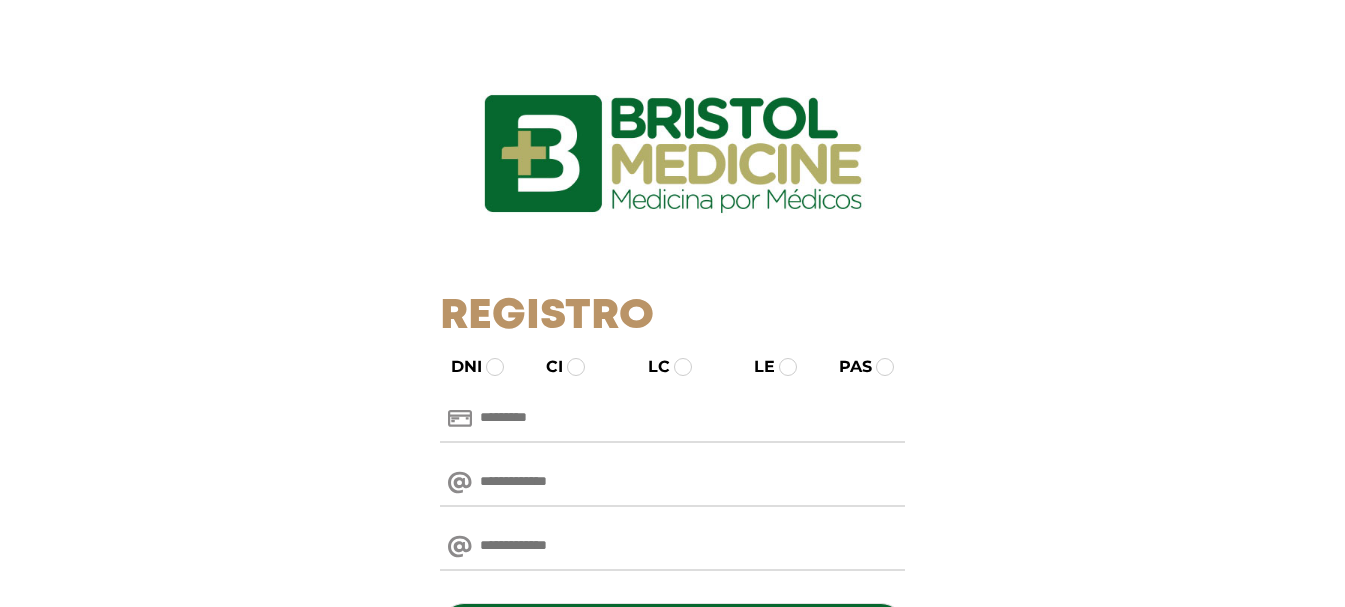 click at bounding box center (672, 419) 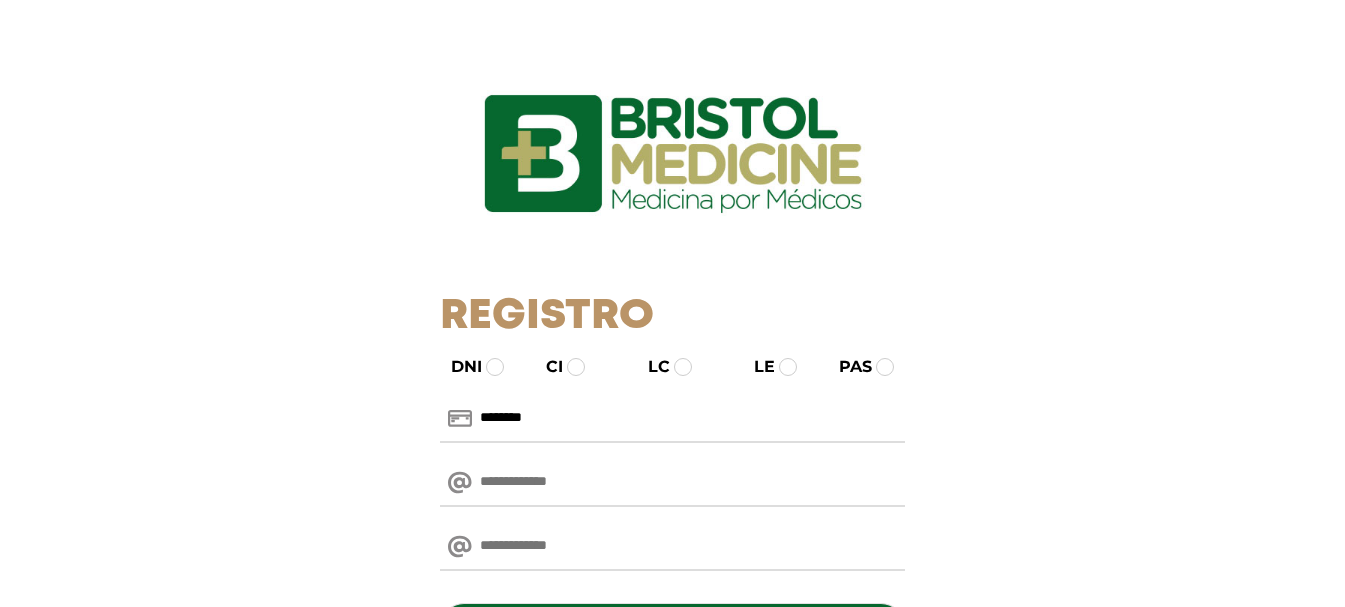 click at bounding box center [672, 483] 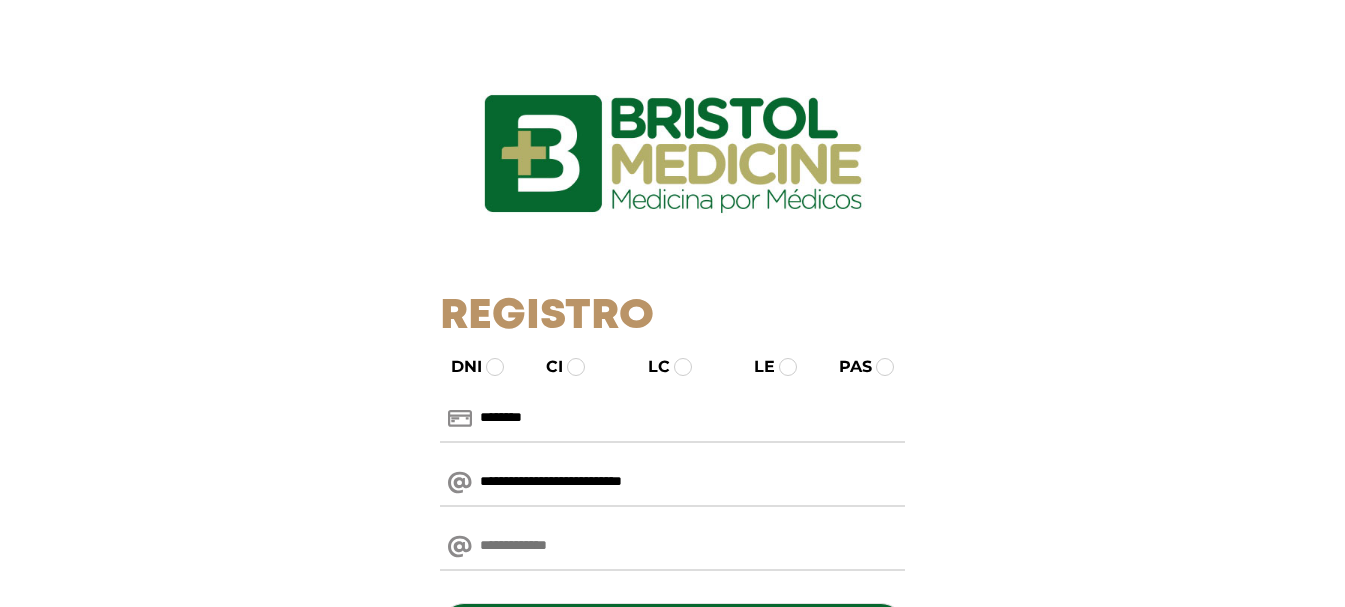 click at bounding box center [672, 547] 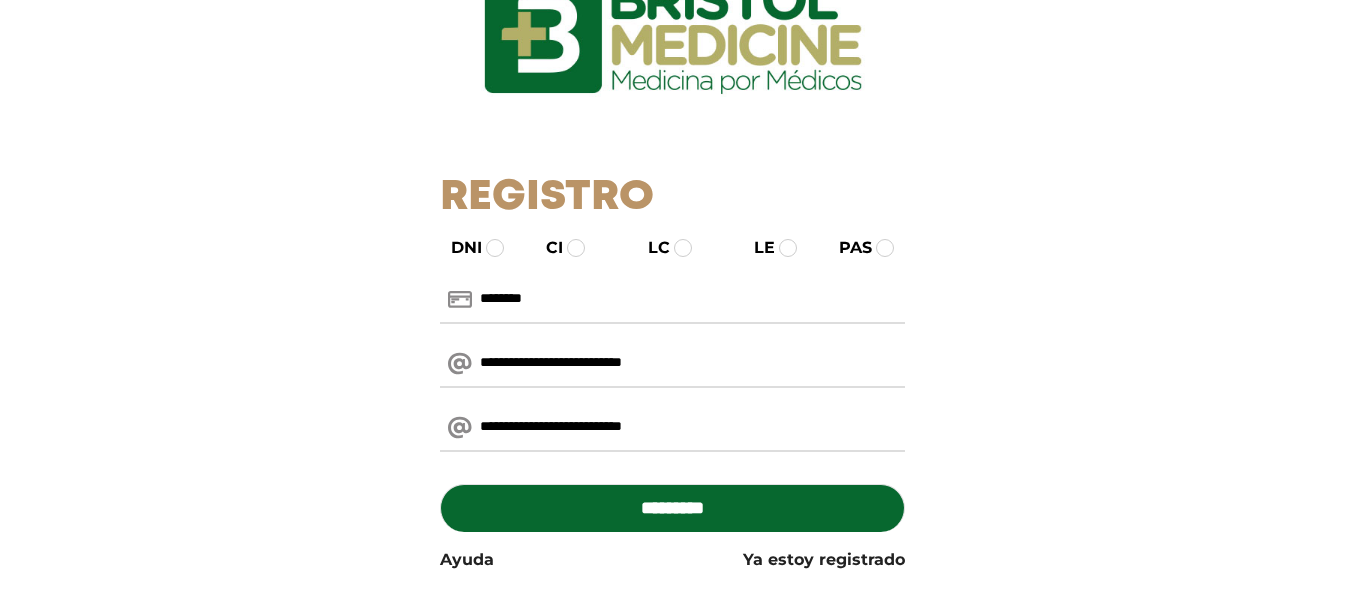 scroll, scrollTop: 152, scrollLeft: 0, axis: vertical 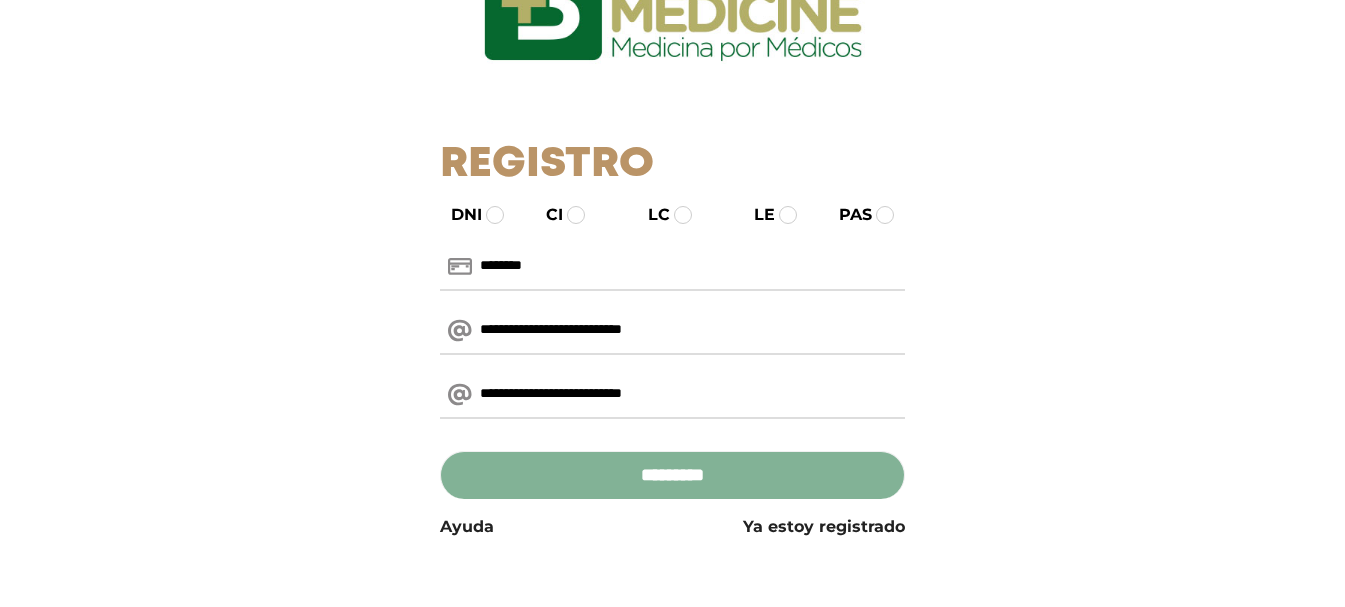 click on "*********" at bounding box center (672, 475) 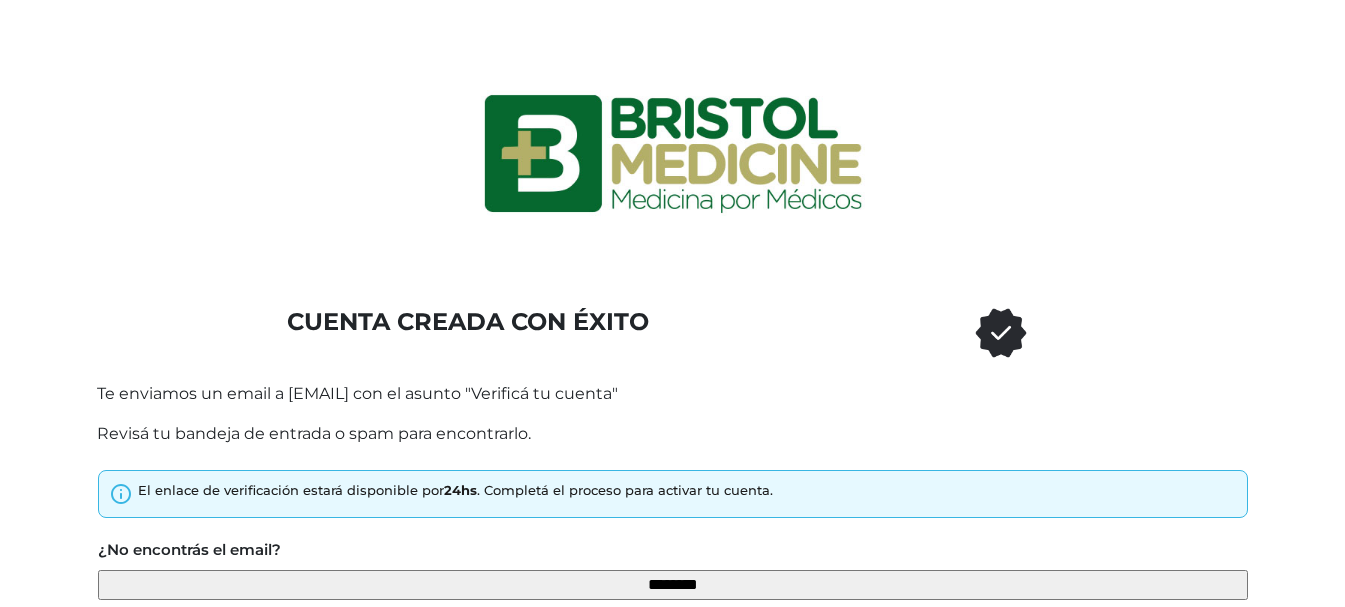 scroll, scrollTop: 0, scrollLeft: 0, axis: both 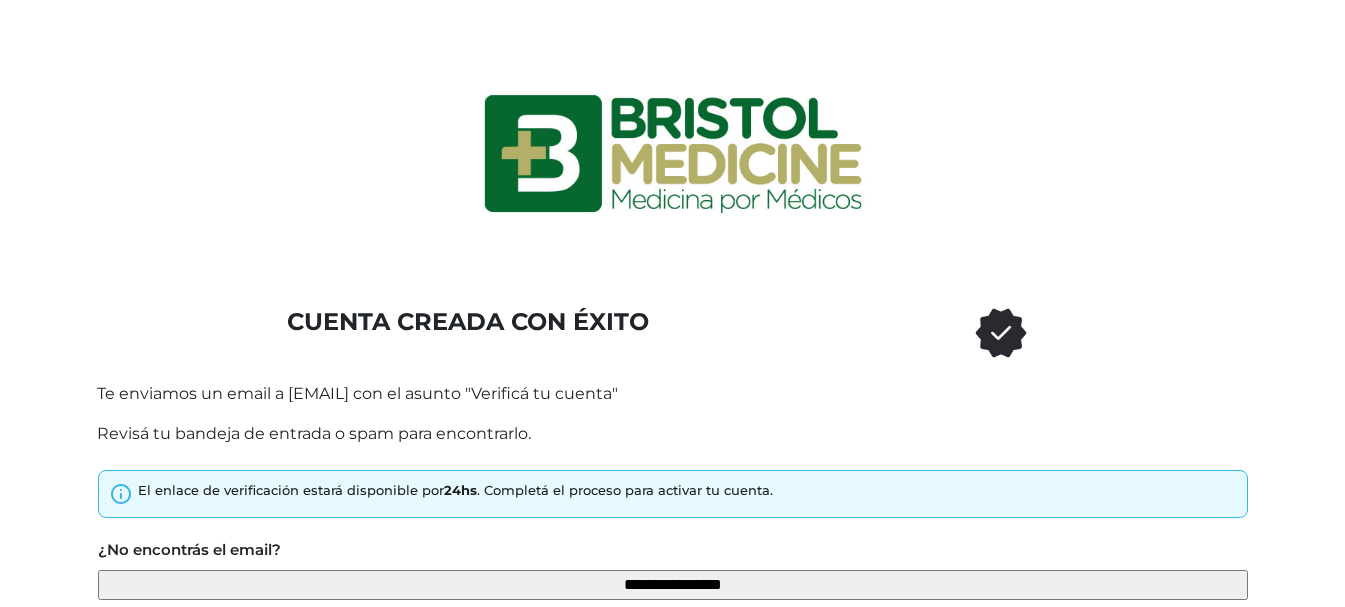 type on "********" 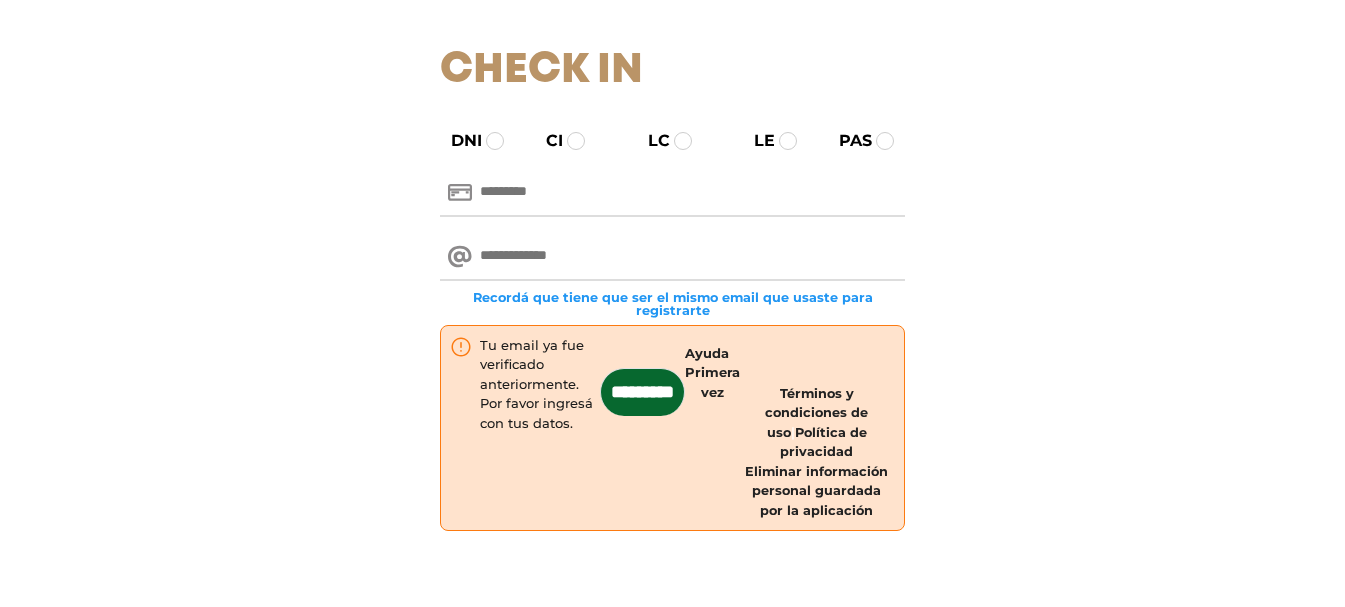 scroll, scrollTop: 282, scrollLeft: 0, axis: vertical 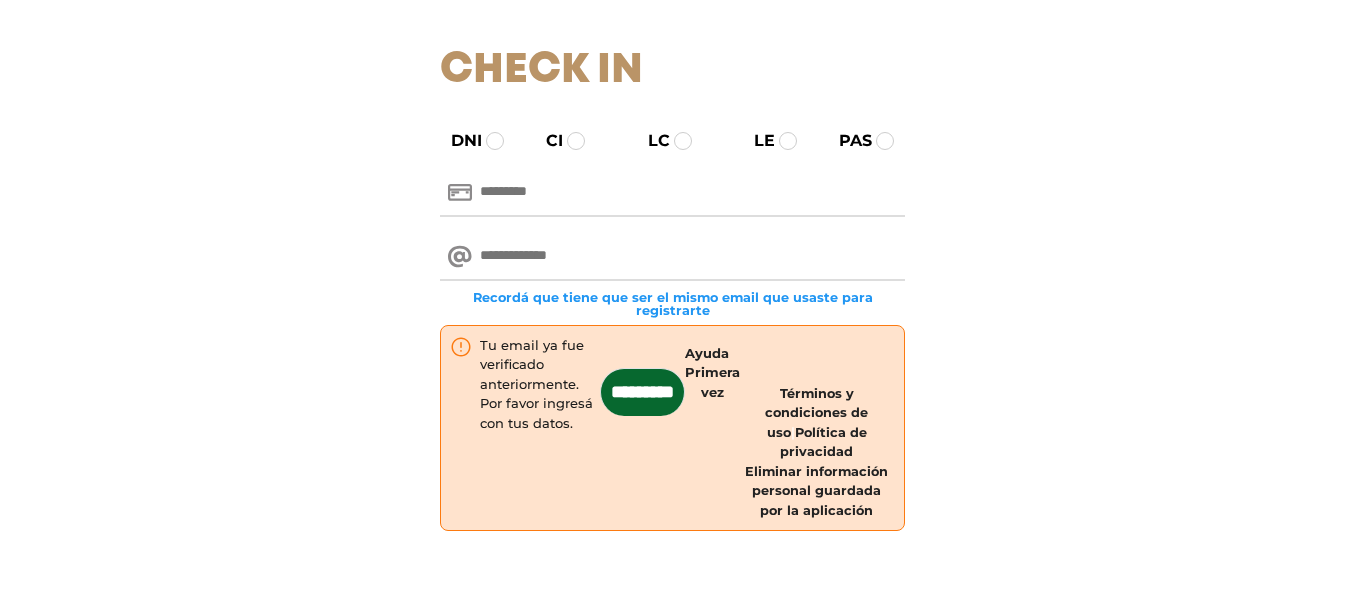 click at bounding box center [672, 193] 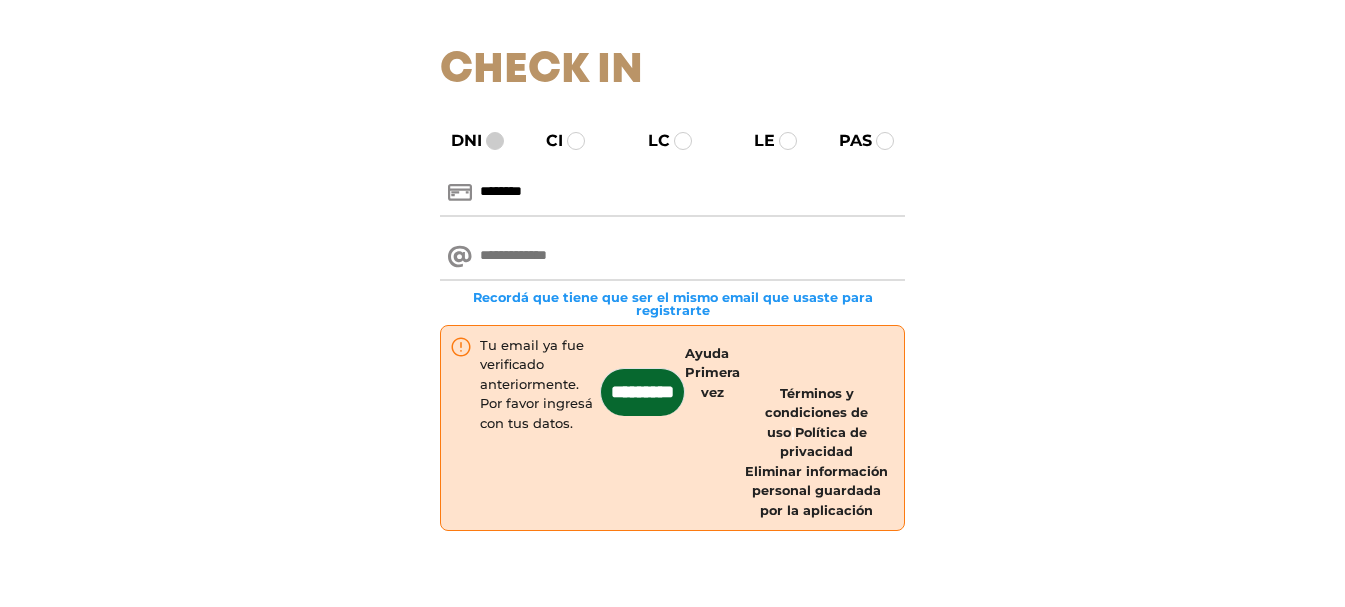 click at bounding box center [495, 141] 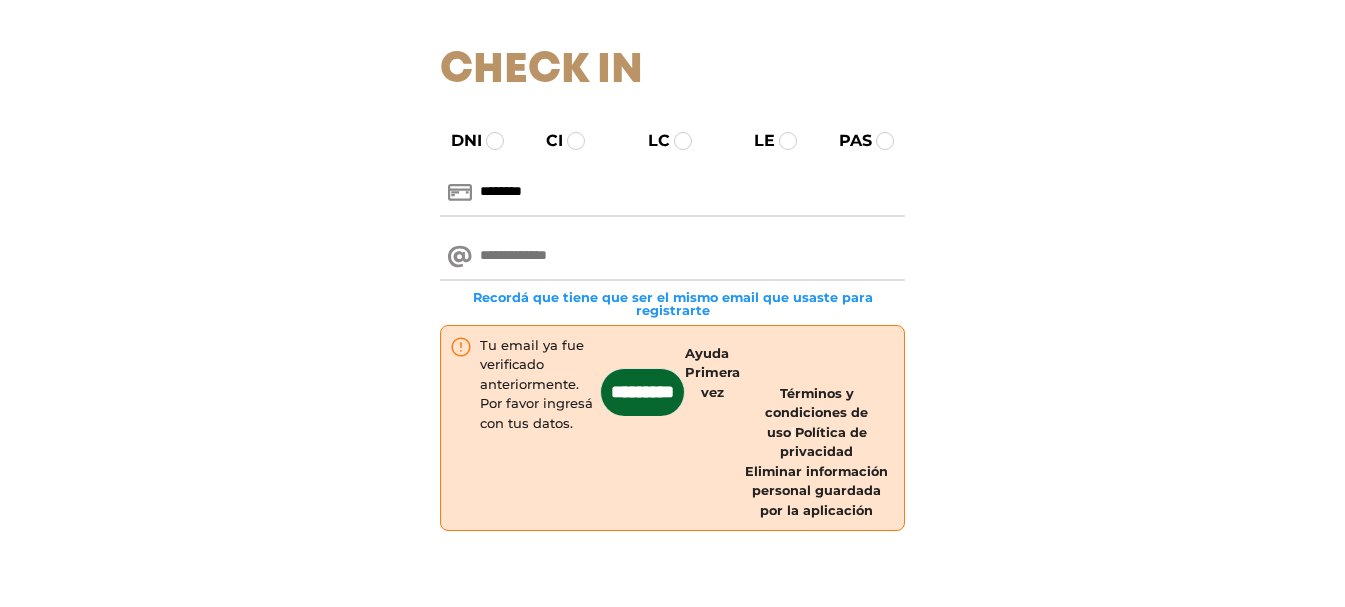click at bounding box center (672, 257) 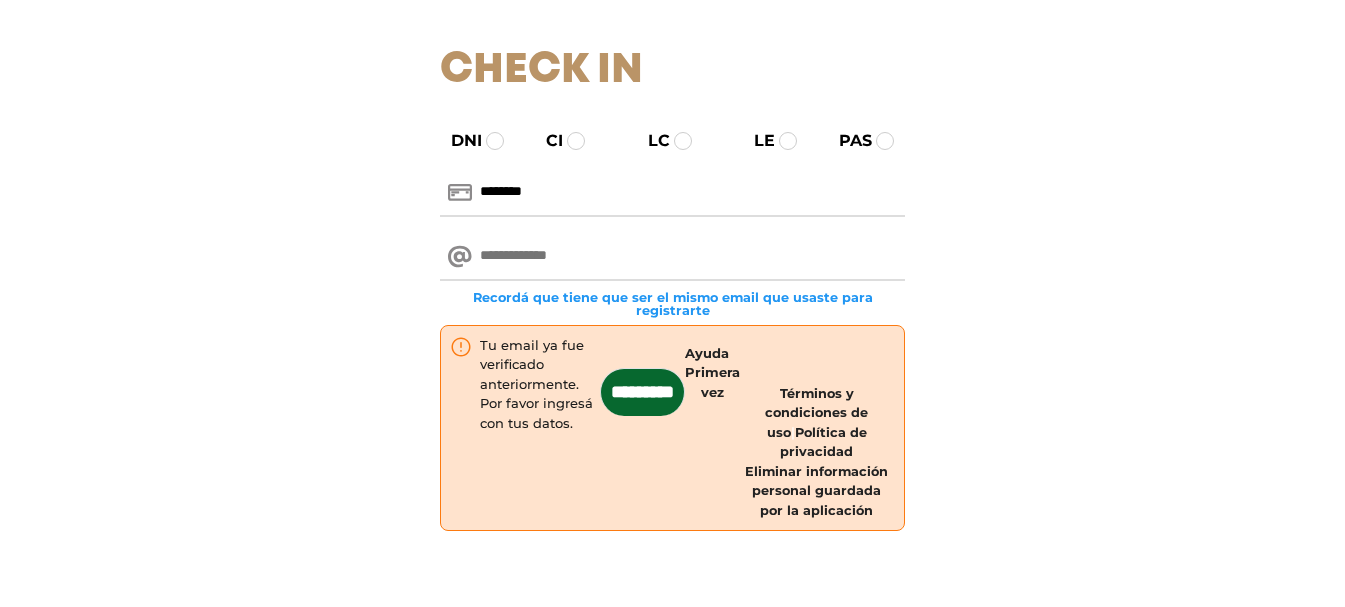 type on "**********" 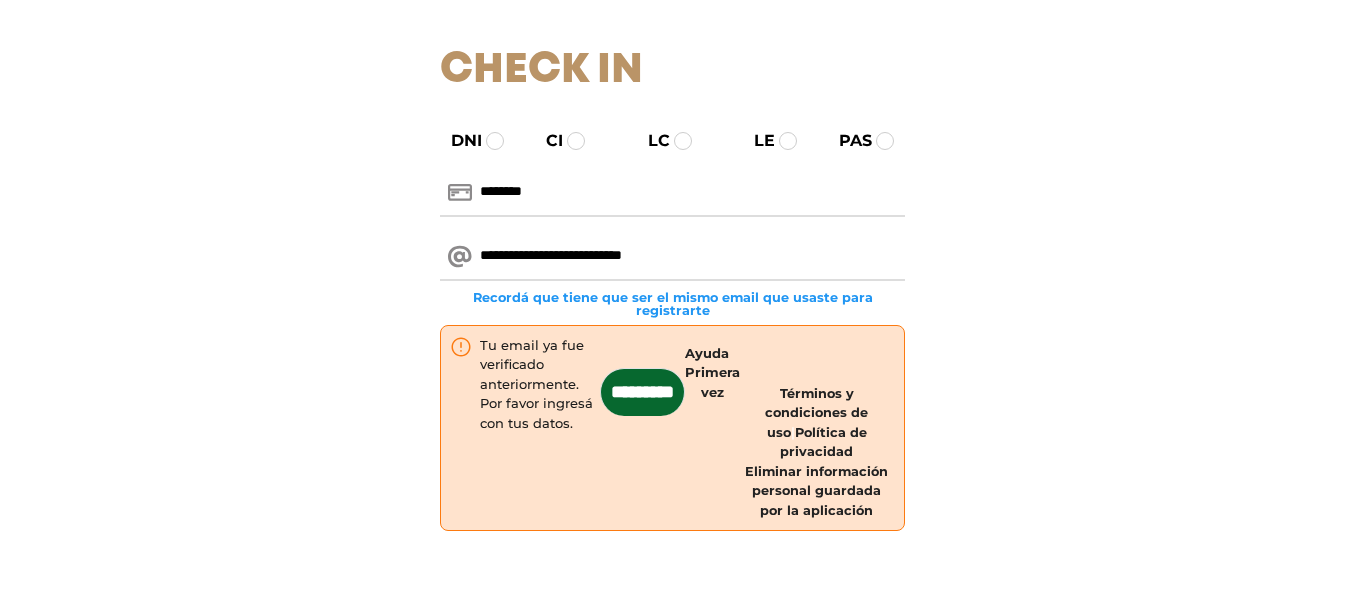 click on "*********" at bounding box center [642, 392] 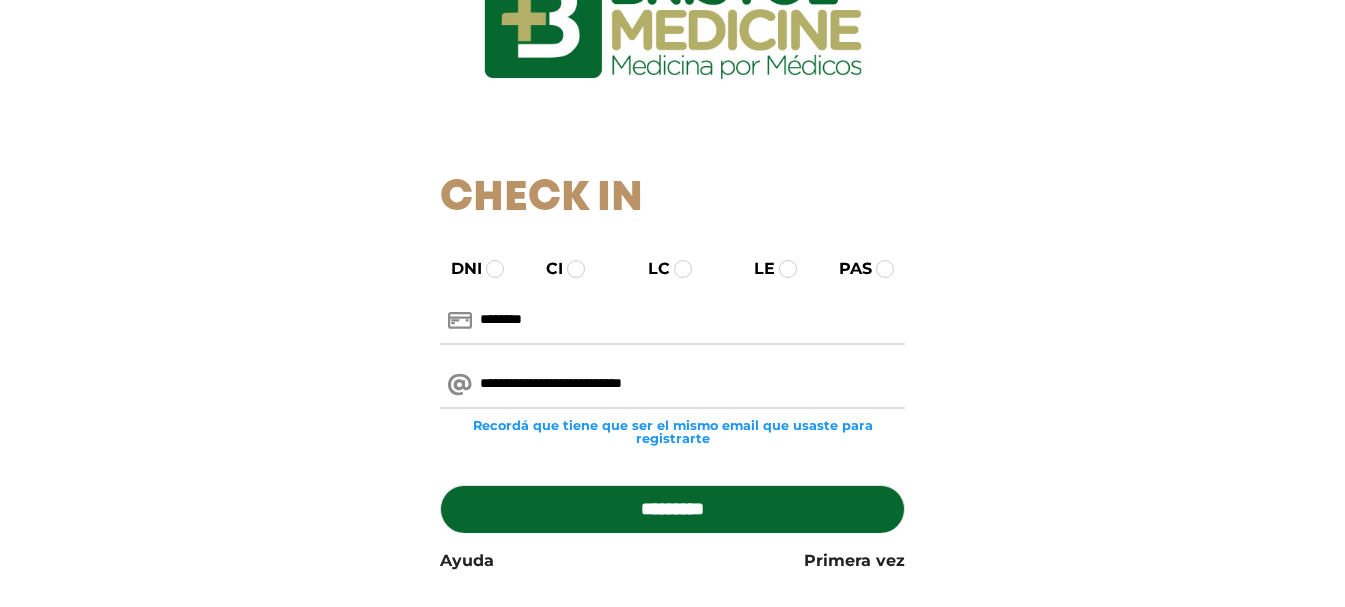 scroll, scrollTop: 264, scrollLeft: 0, axis: vertical 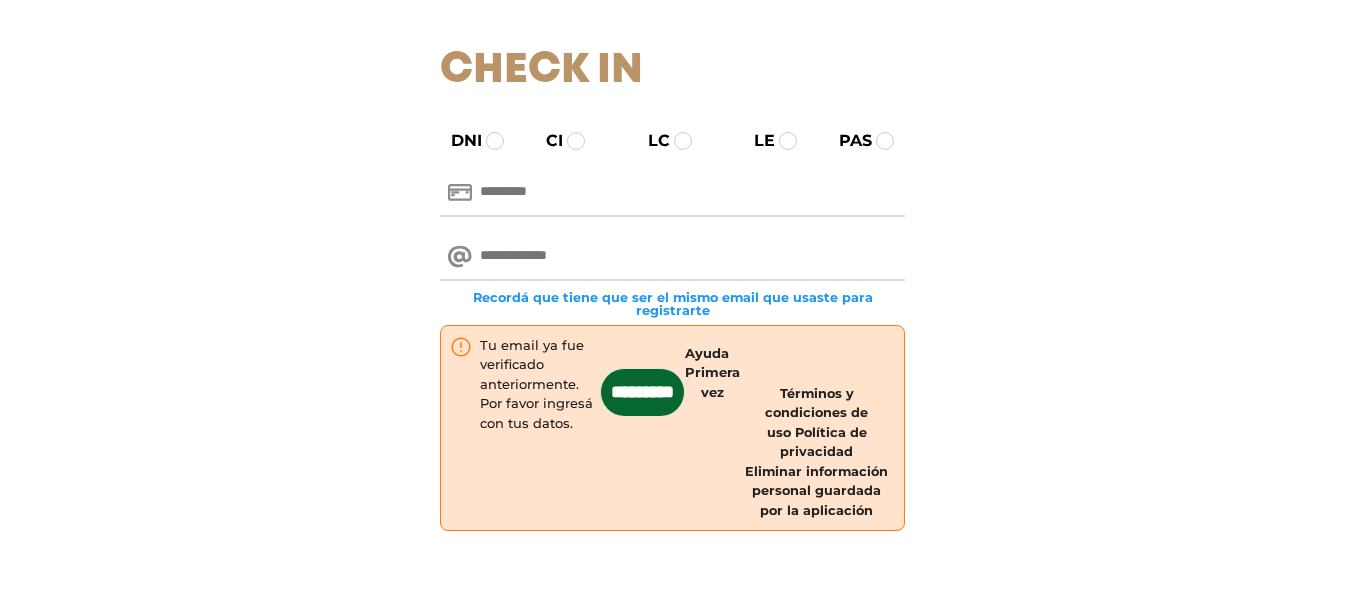 click at bounding box center (672, 193) 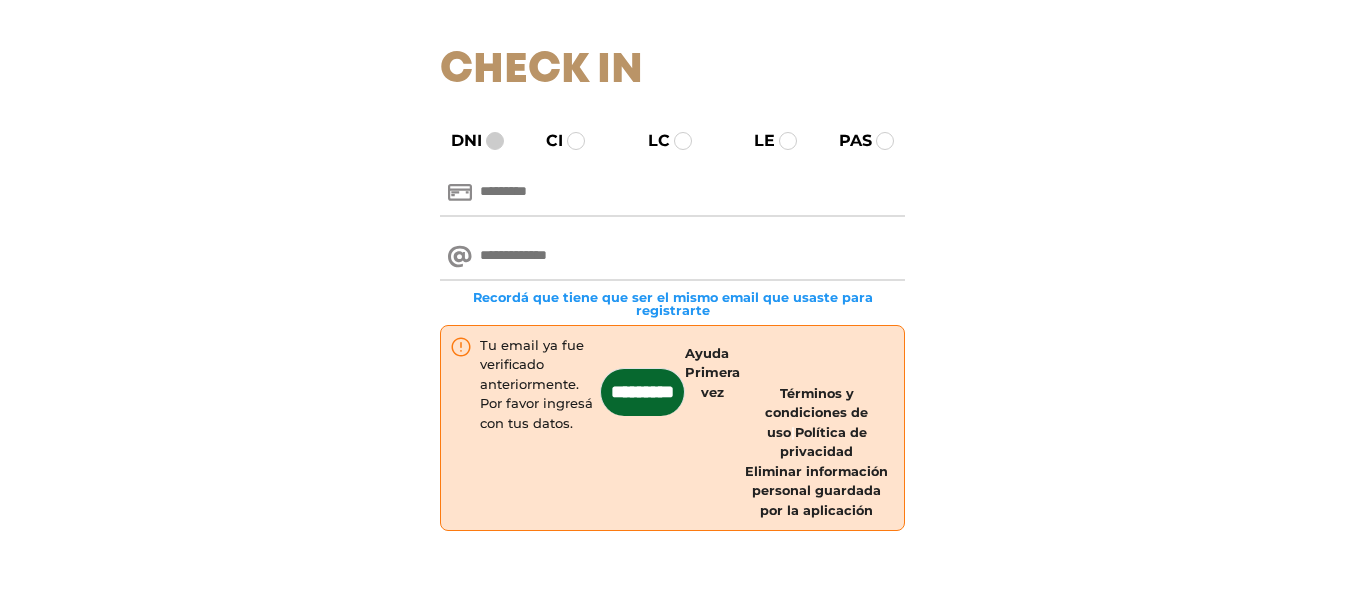 click at bounding box center (495, 141) 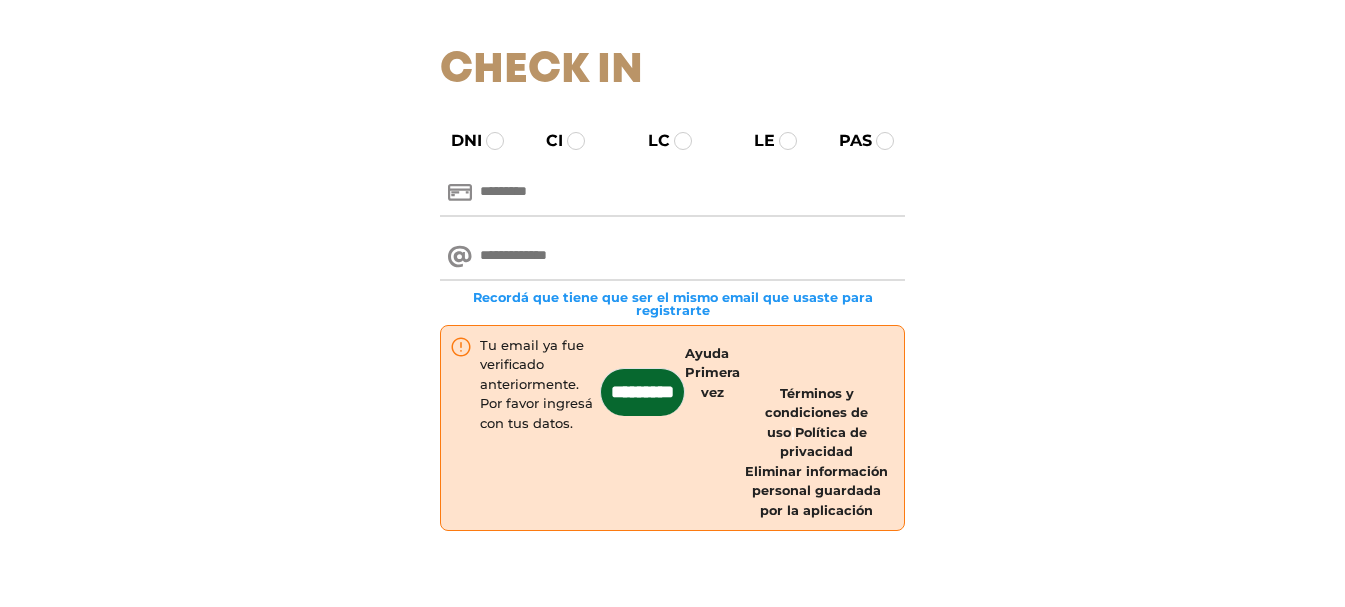 click at bounding box center [672, 193] 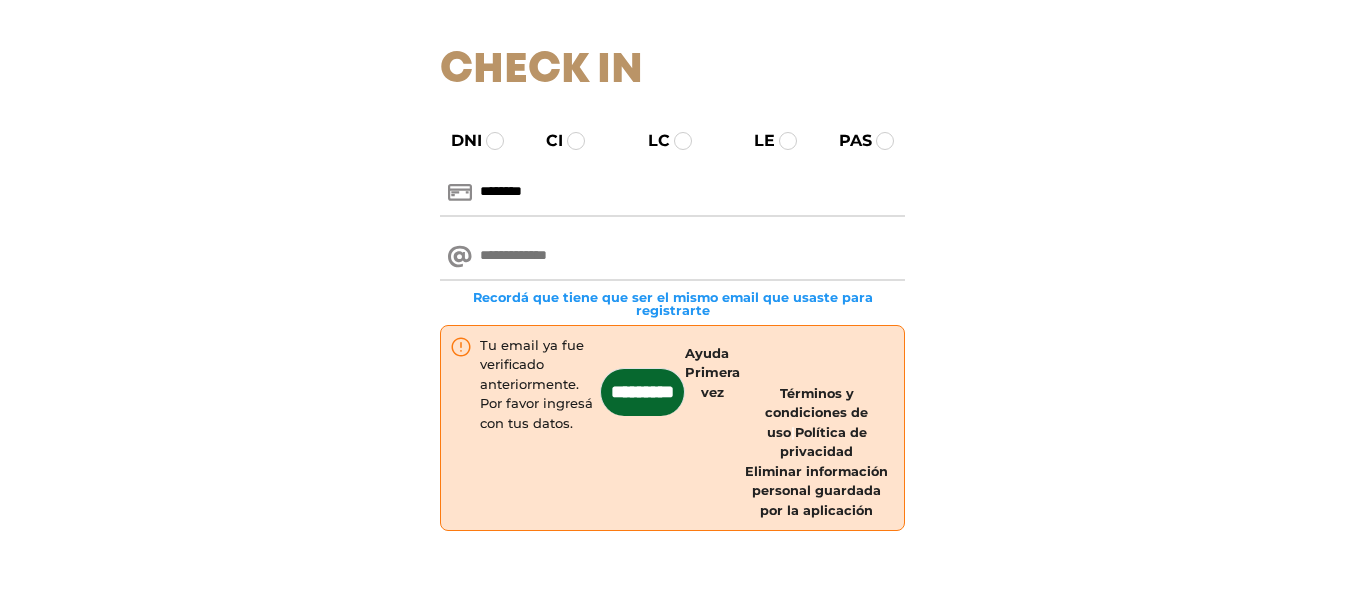 click at bounding box center [672, 257] 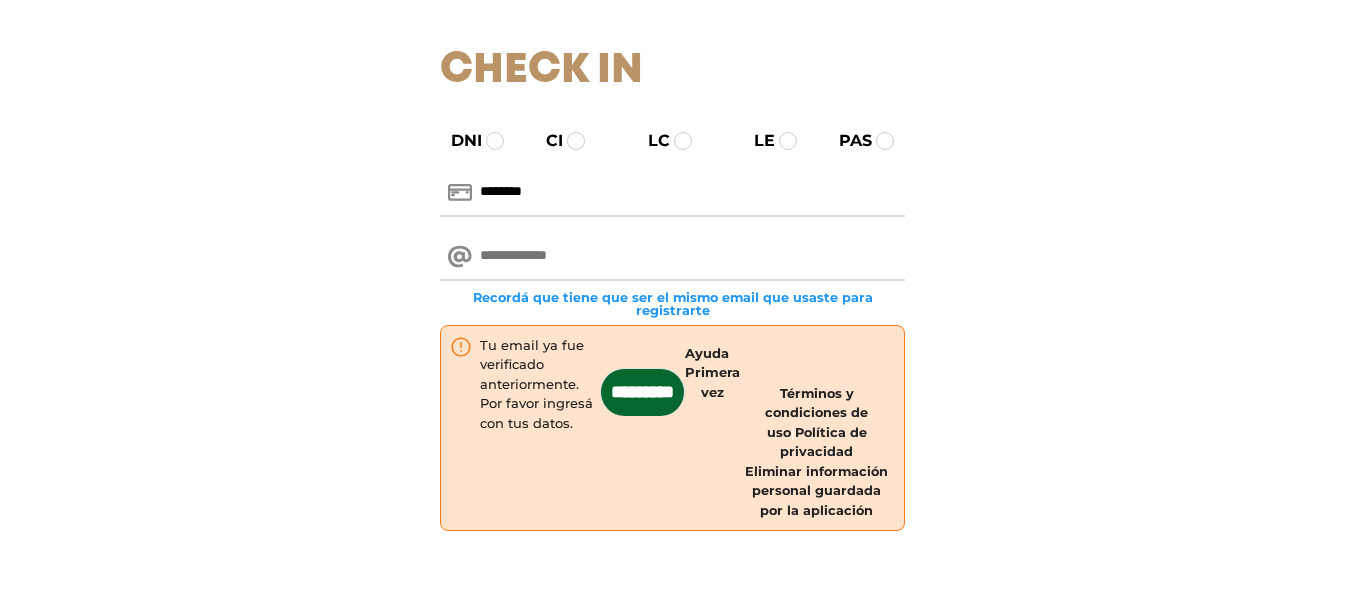 type on "**********" 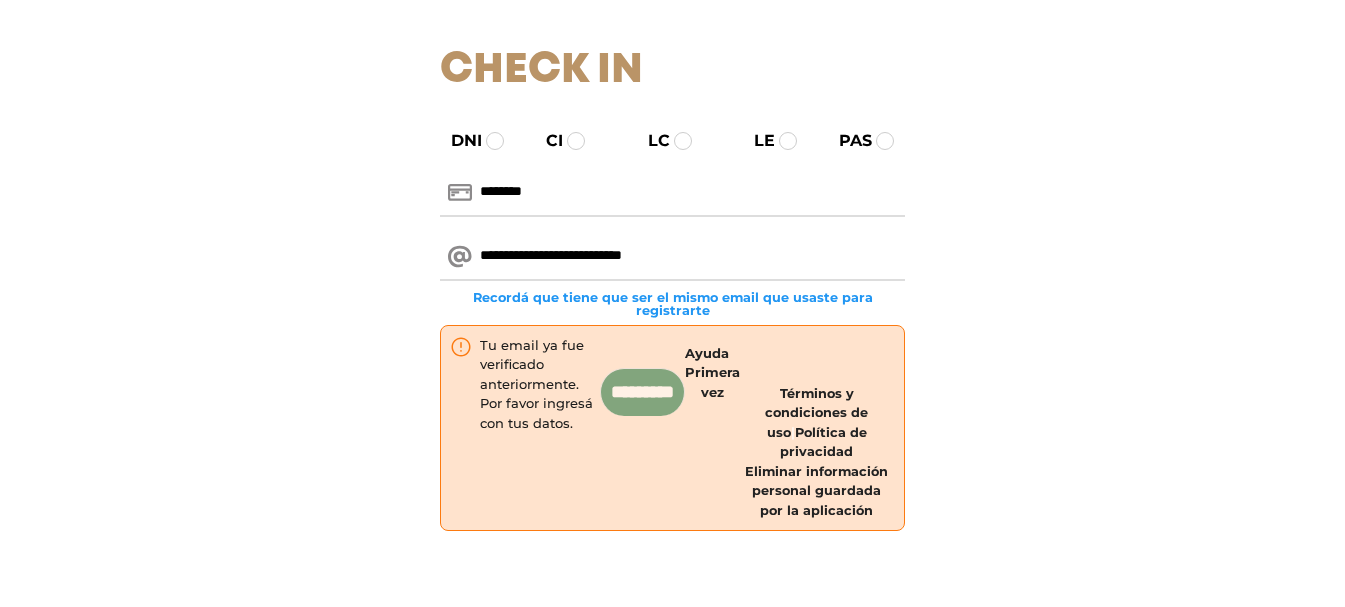 click on "*********" at bounding box center [642, 392] 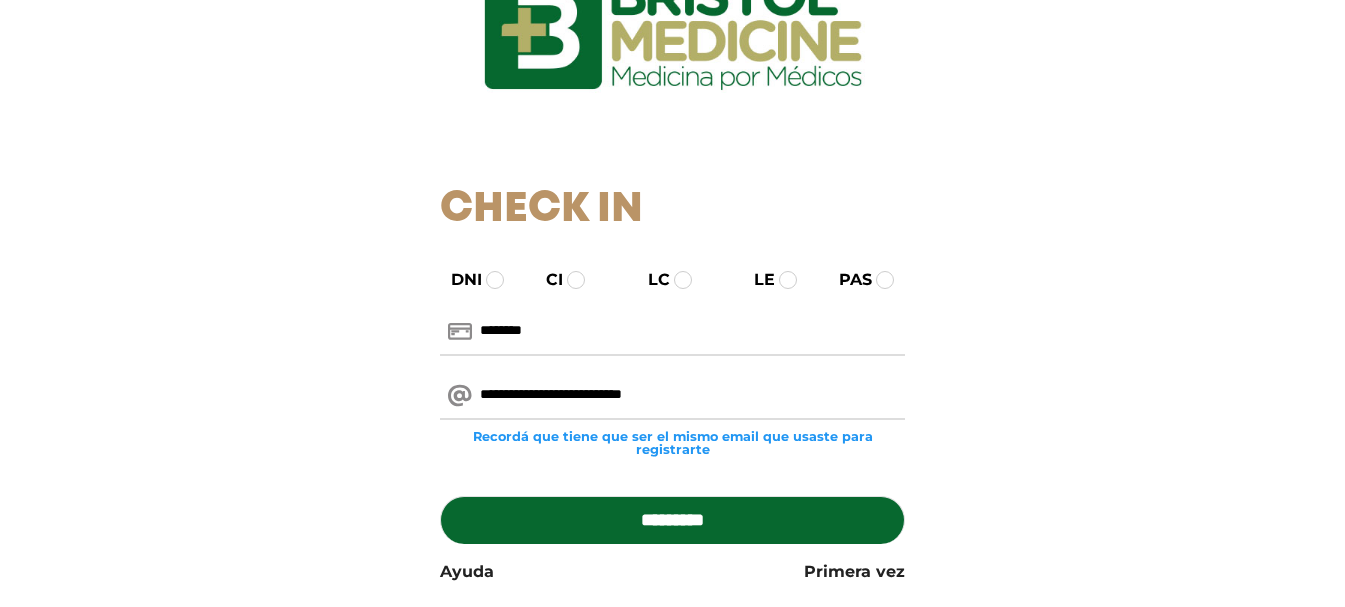 scroll, scrollTop: 264, scrollLeft: 0, axis: vertical 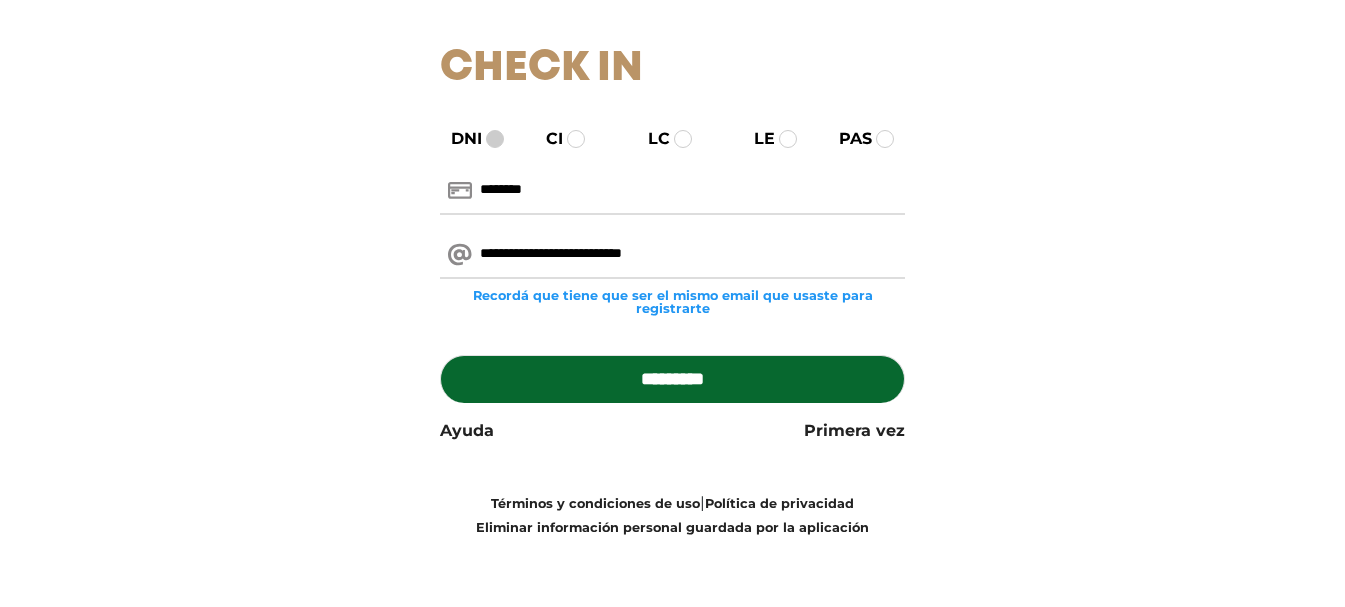 click at bounding box center [495, 139] 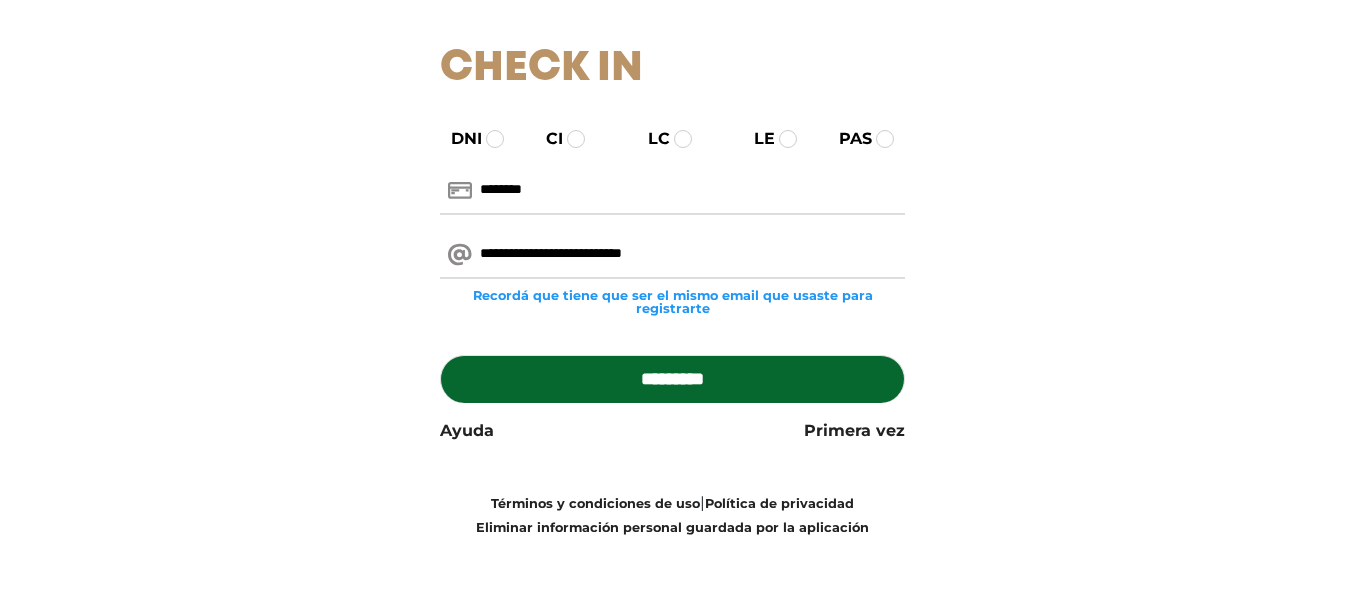 click on "*********" at bounding box center [672, 379] 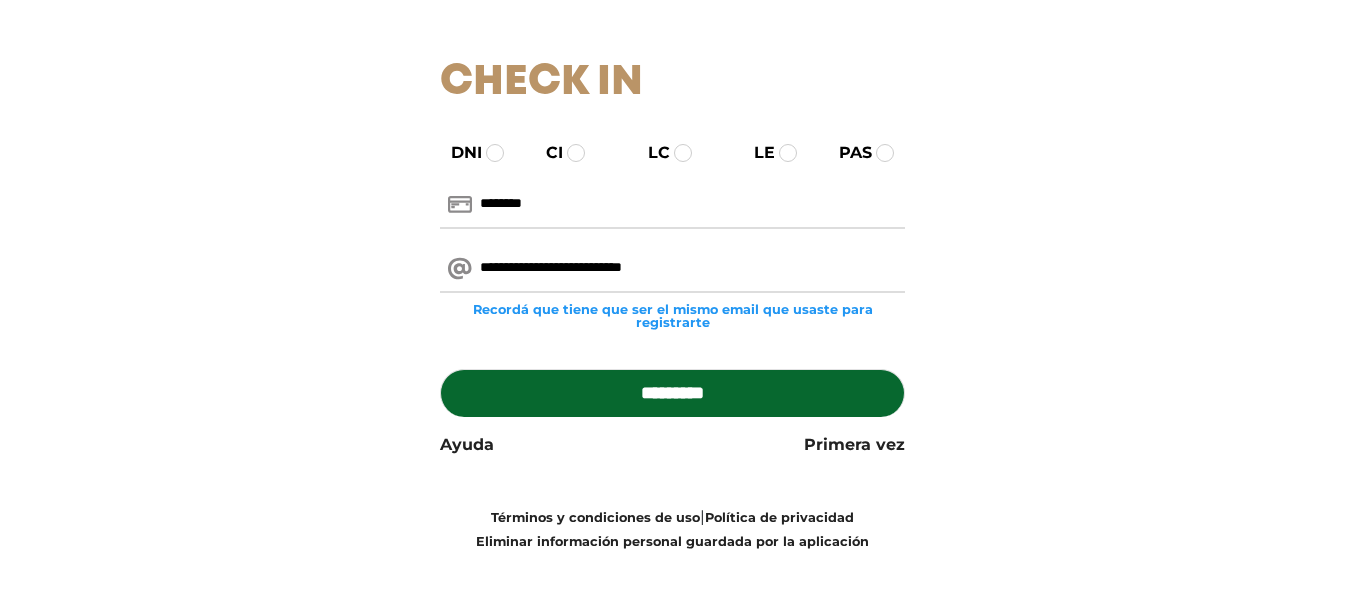 scroll, scrollTop: 264, scrollLeft: 0, axis: vertical 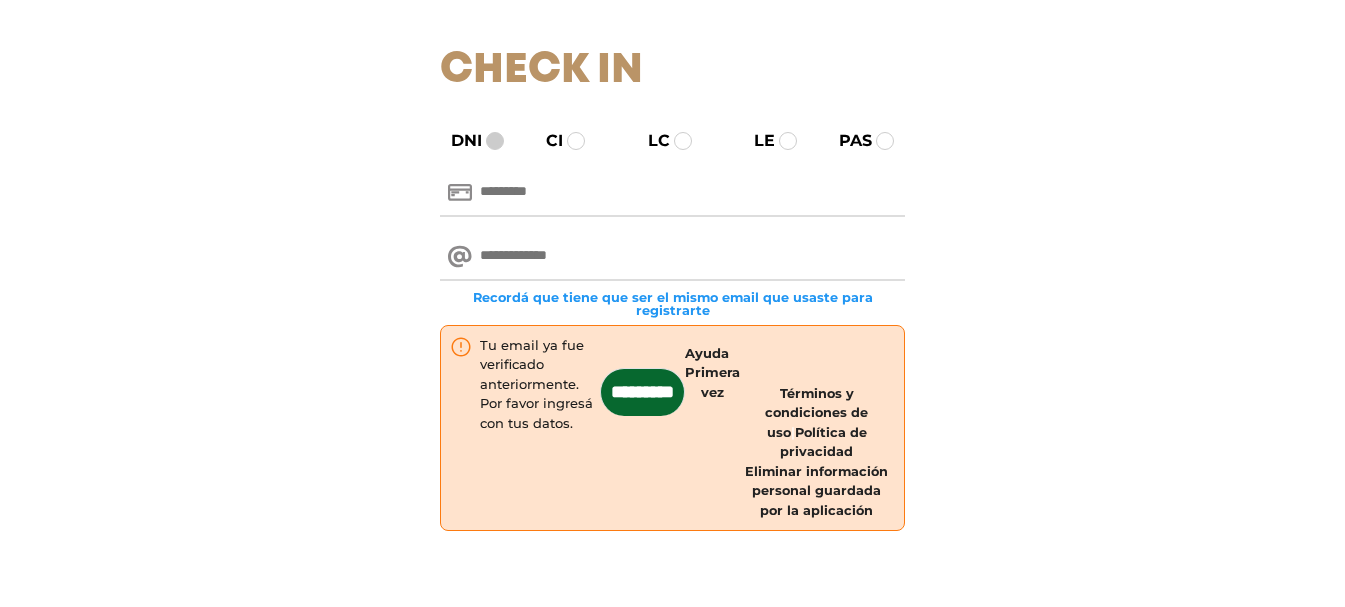 click at bounding box center (495, 141) 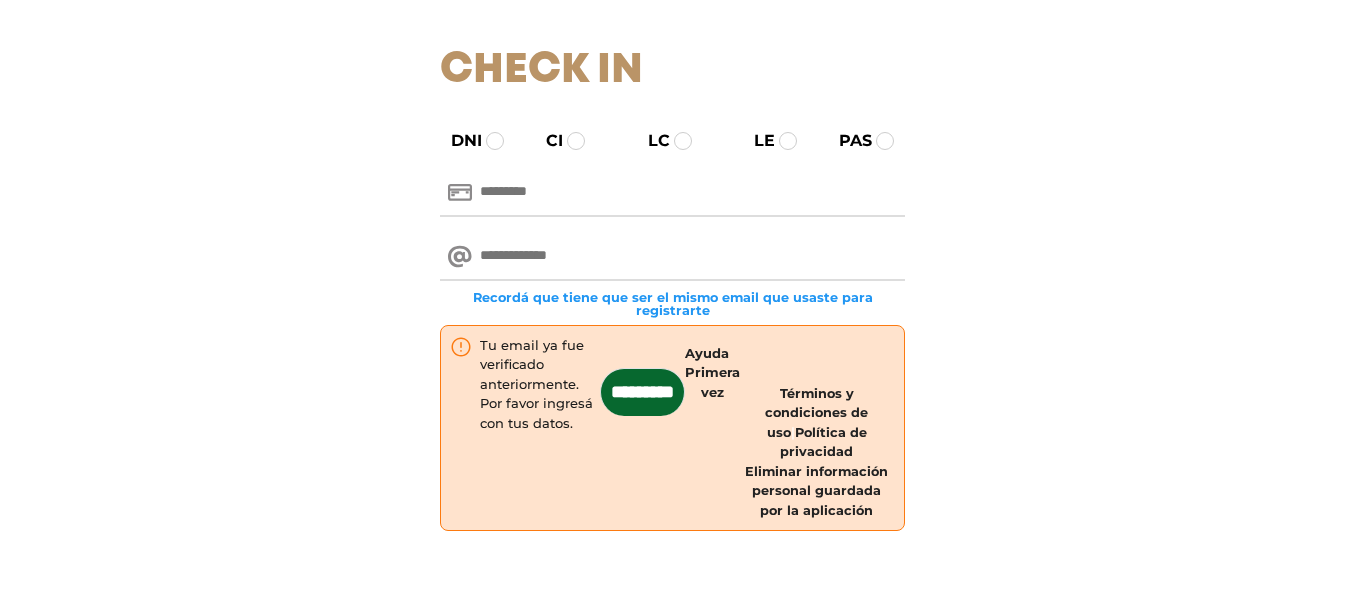 click at bounding box center [672, 193] 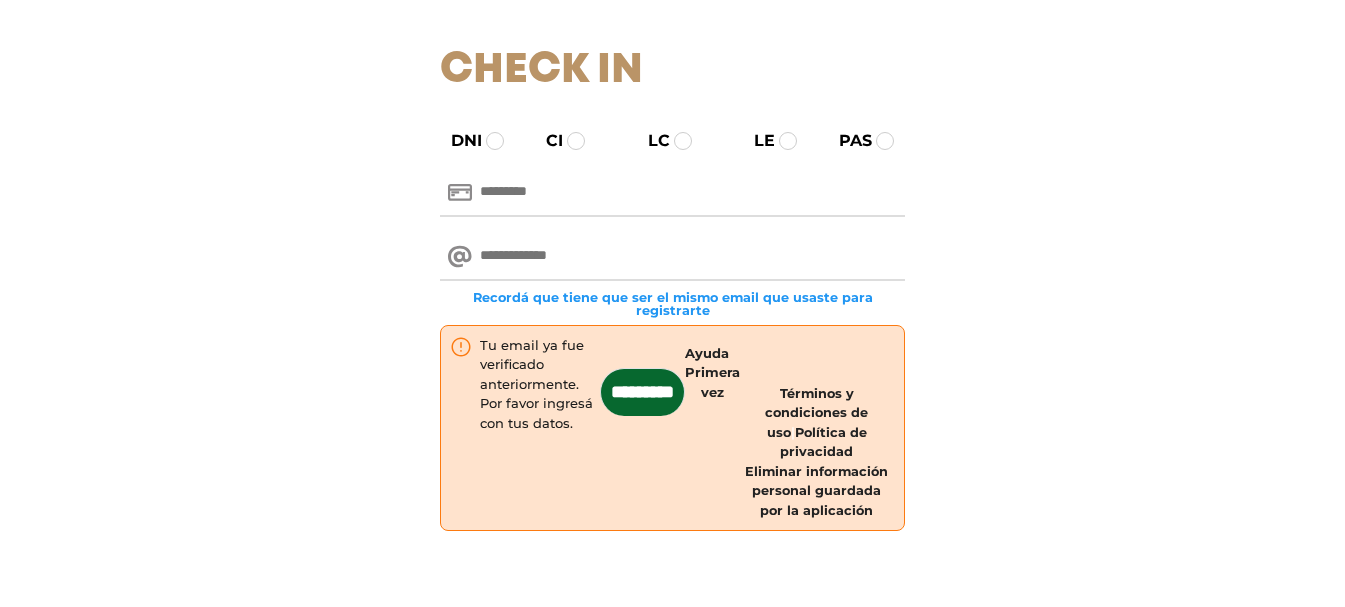 type on "********" 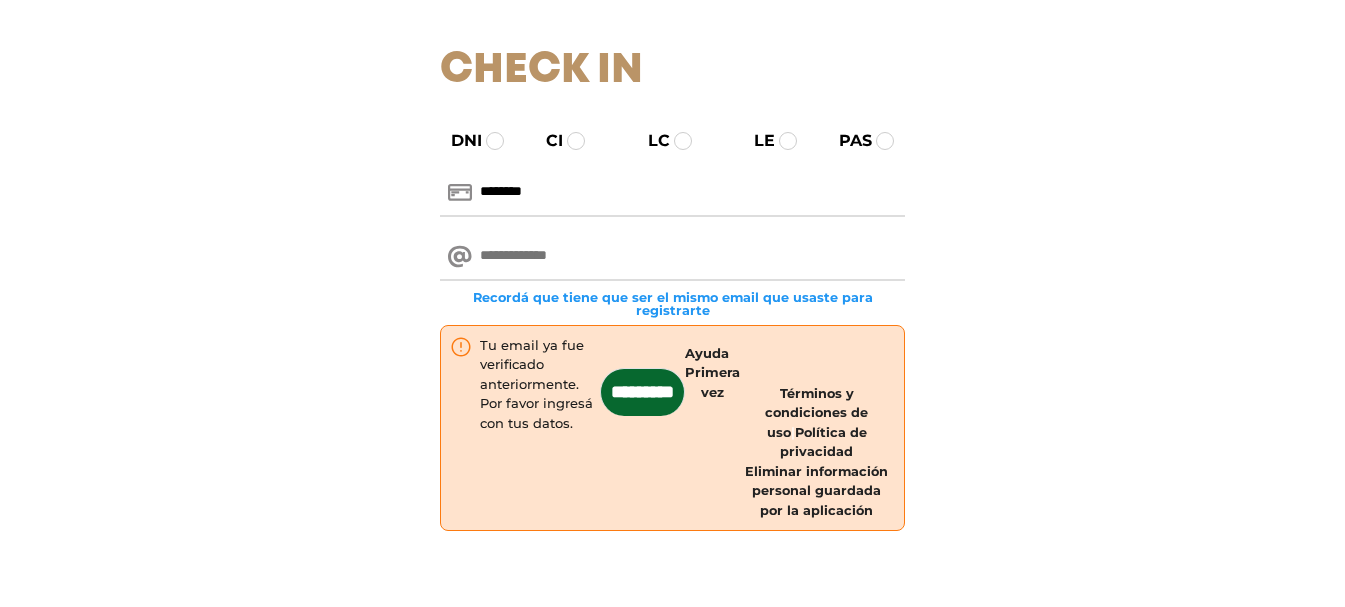 click at bounding box center [672, 257] 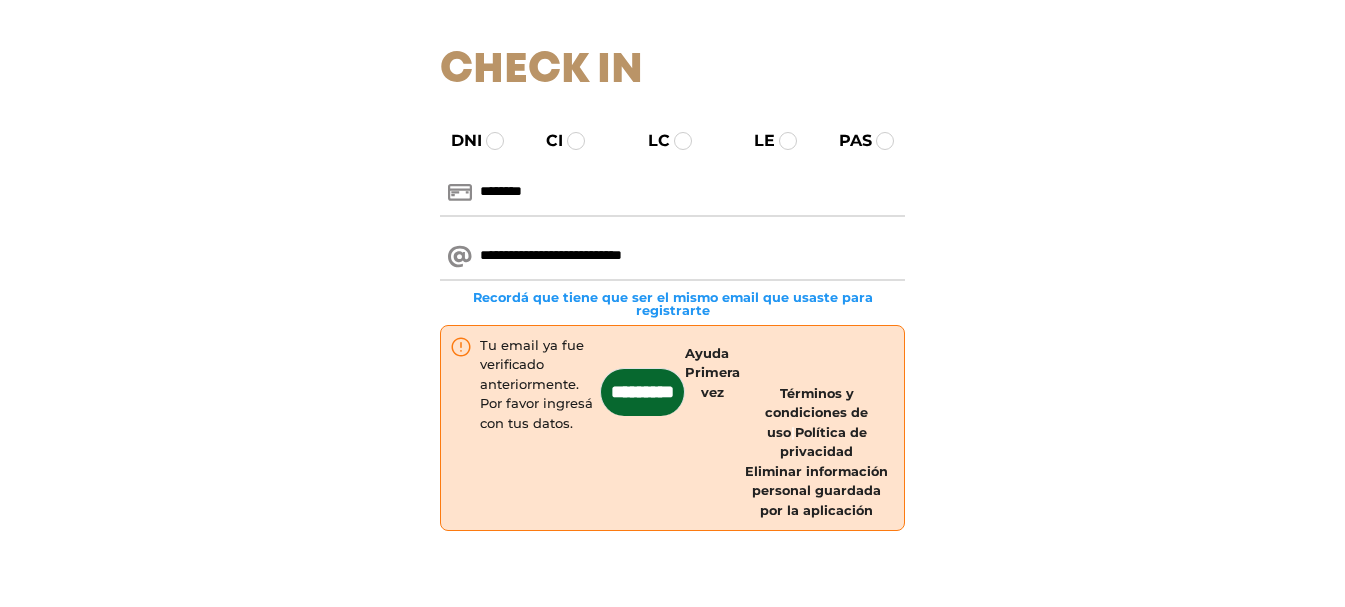 click on "*********" at bounding box center (642, 392) 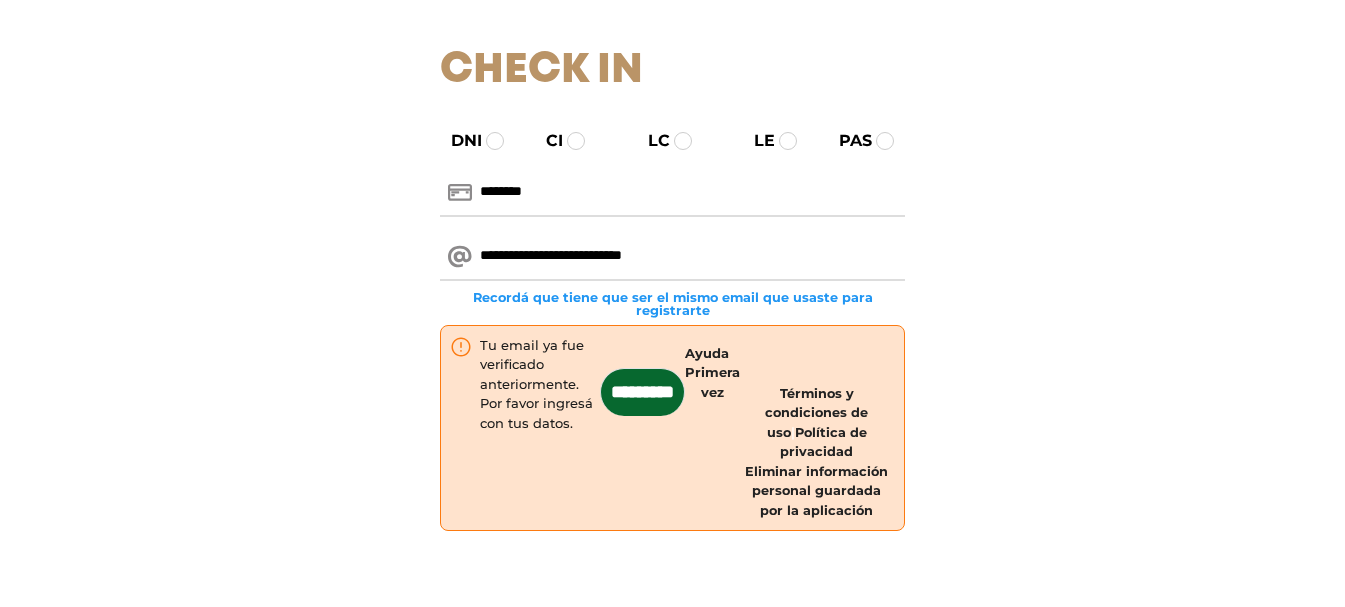 type on "**********" 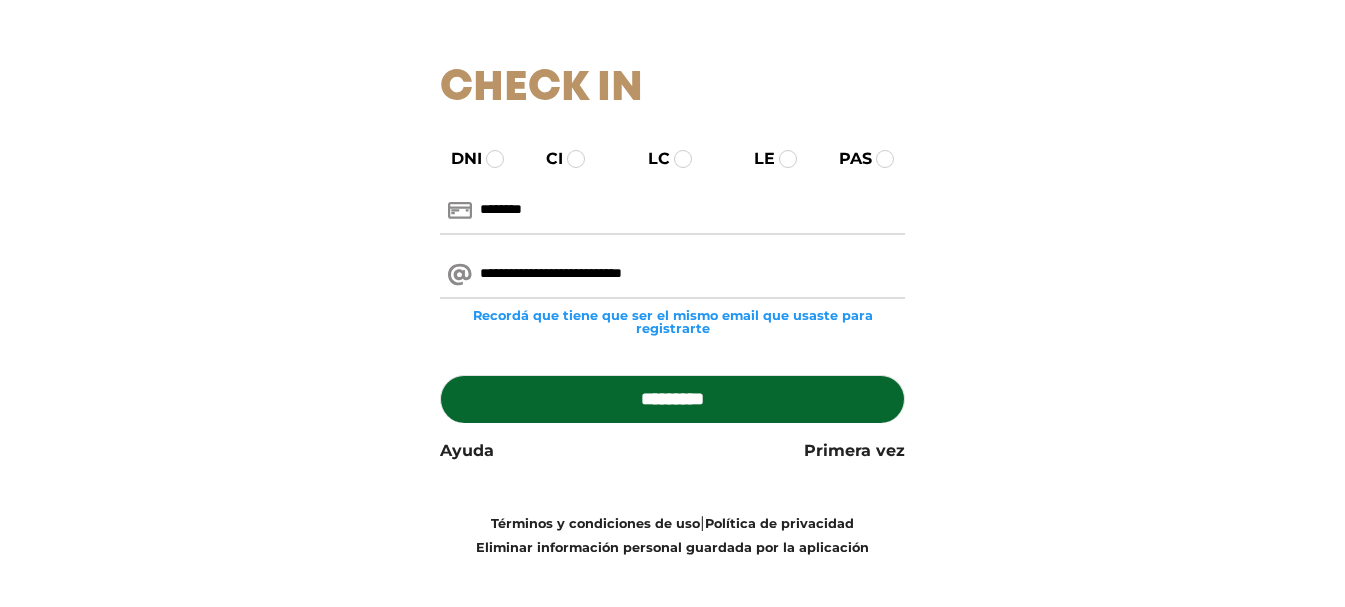 scroll, scrollTop: 264, scrollLeft: 0, axis: vertical 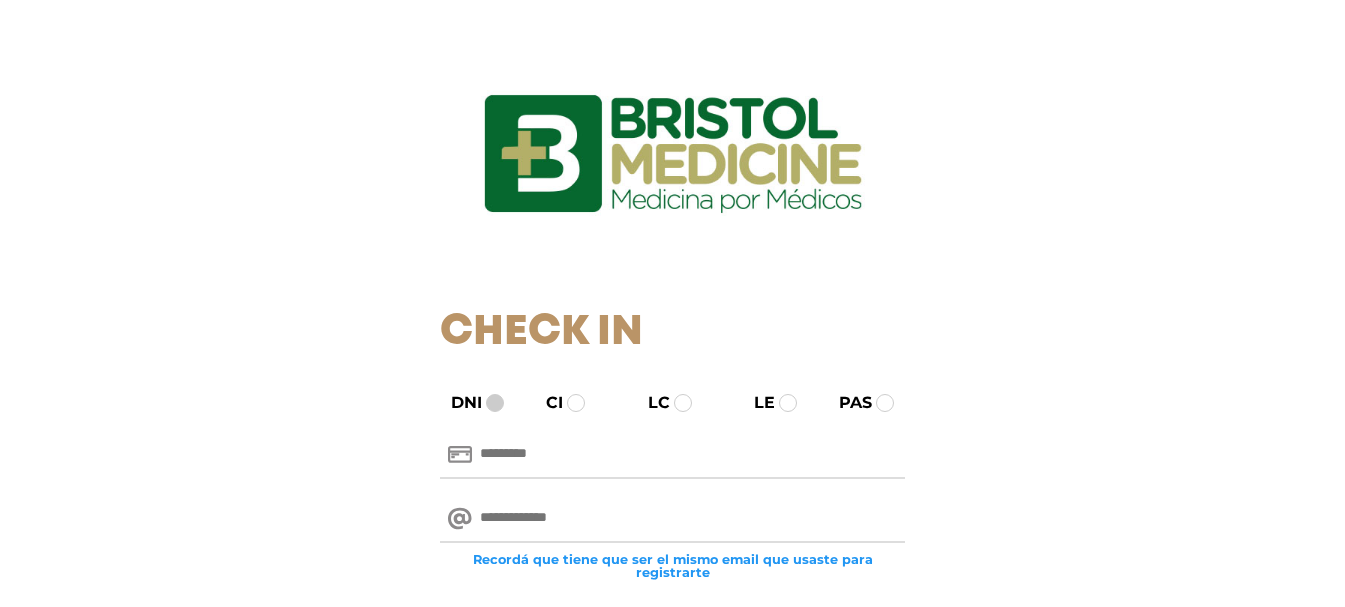 click at bounding box center (495, 403) 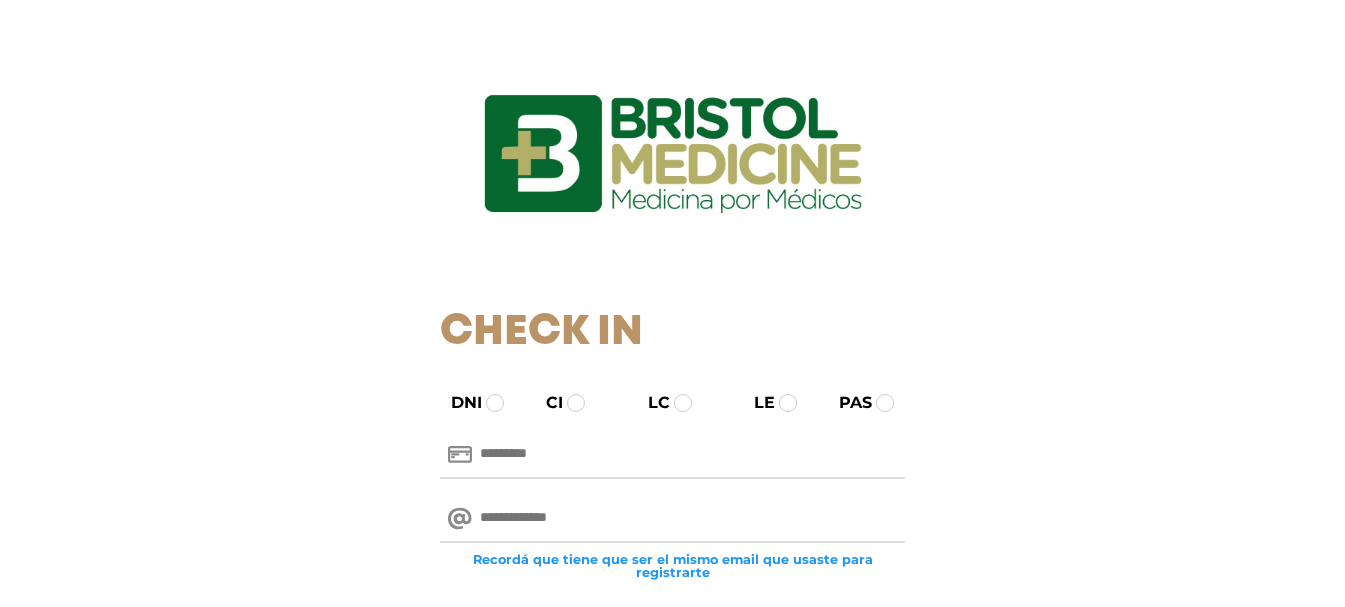 click at bounding box center (672, 455) 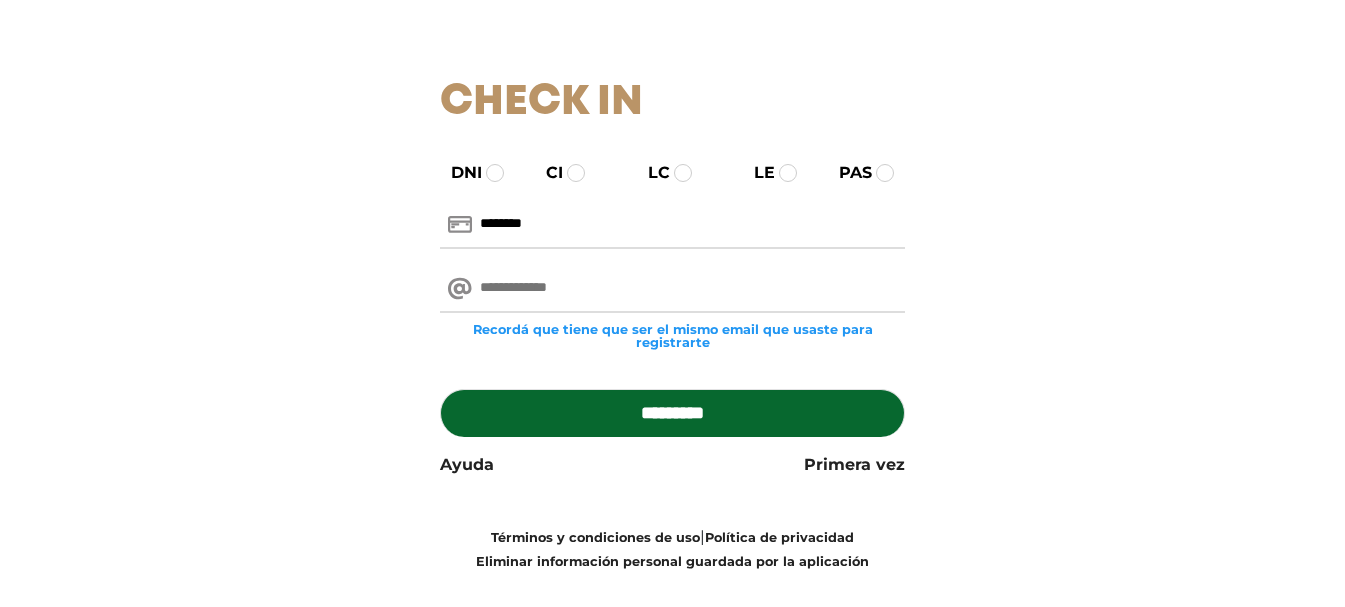 scroll, scrollTop: 264, scrollLeft: 0, axis: vertical 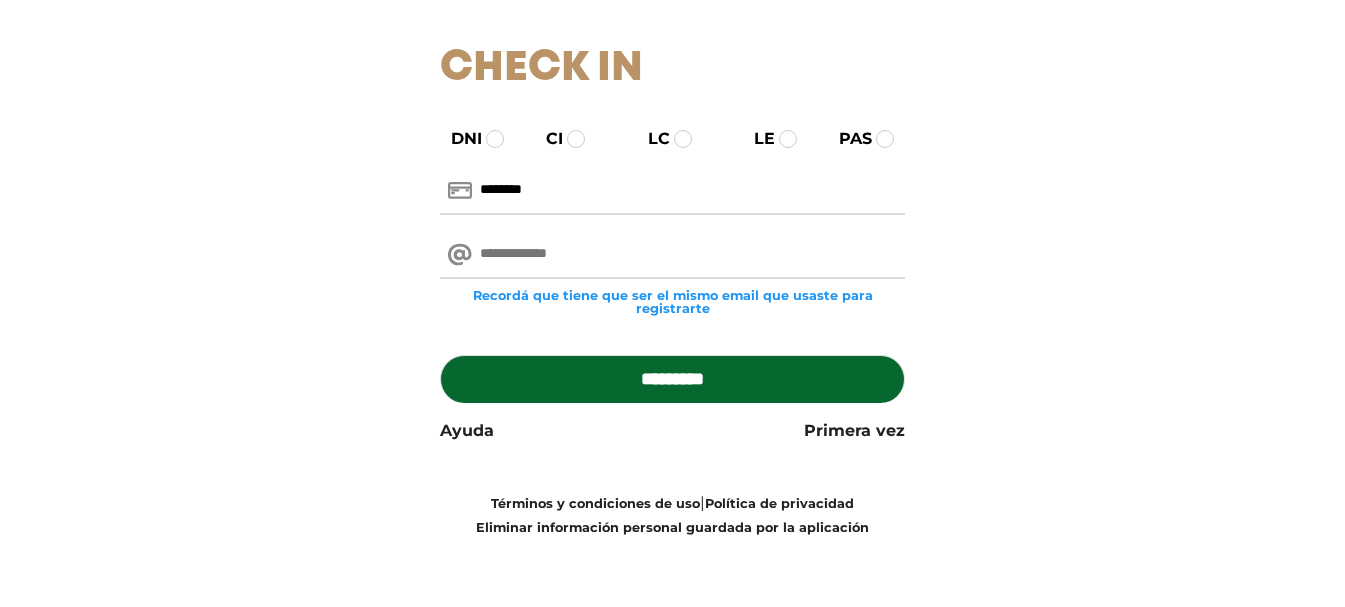 click at bounding box center [672, 255] 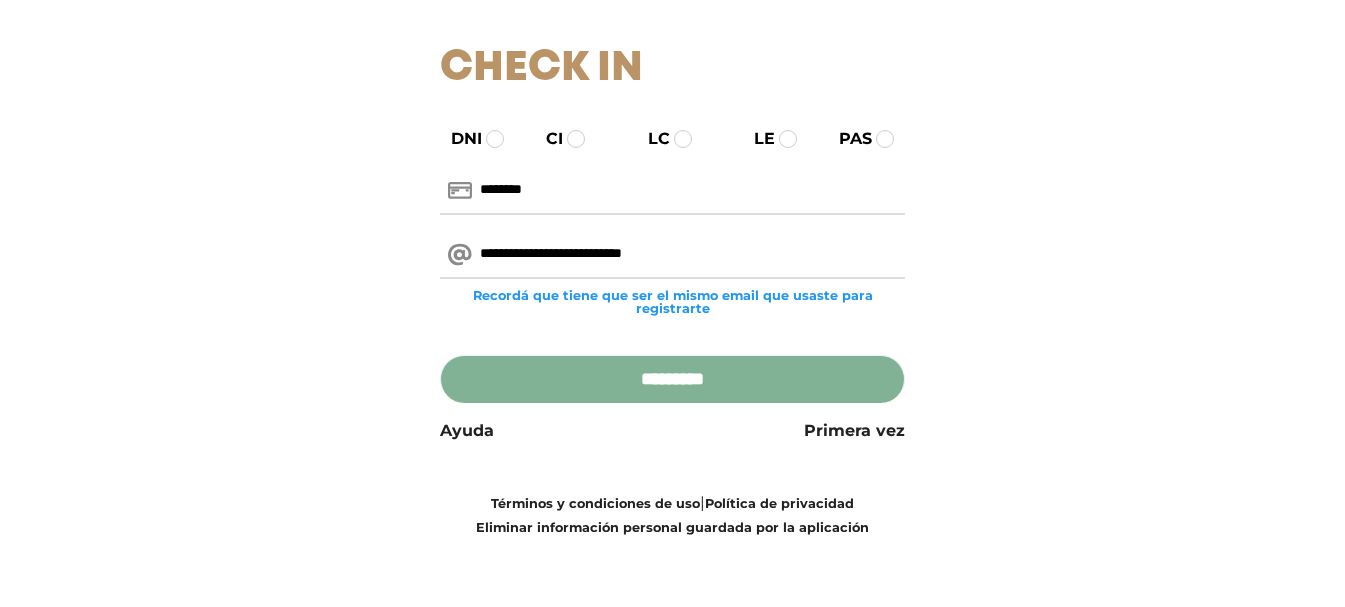 click on "*********" at bounding box center [672, 379] 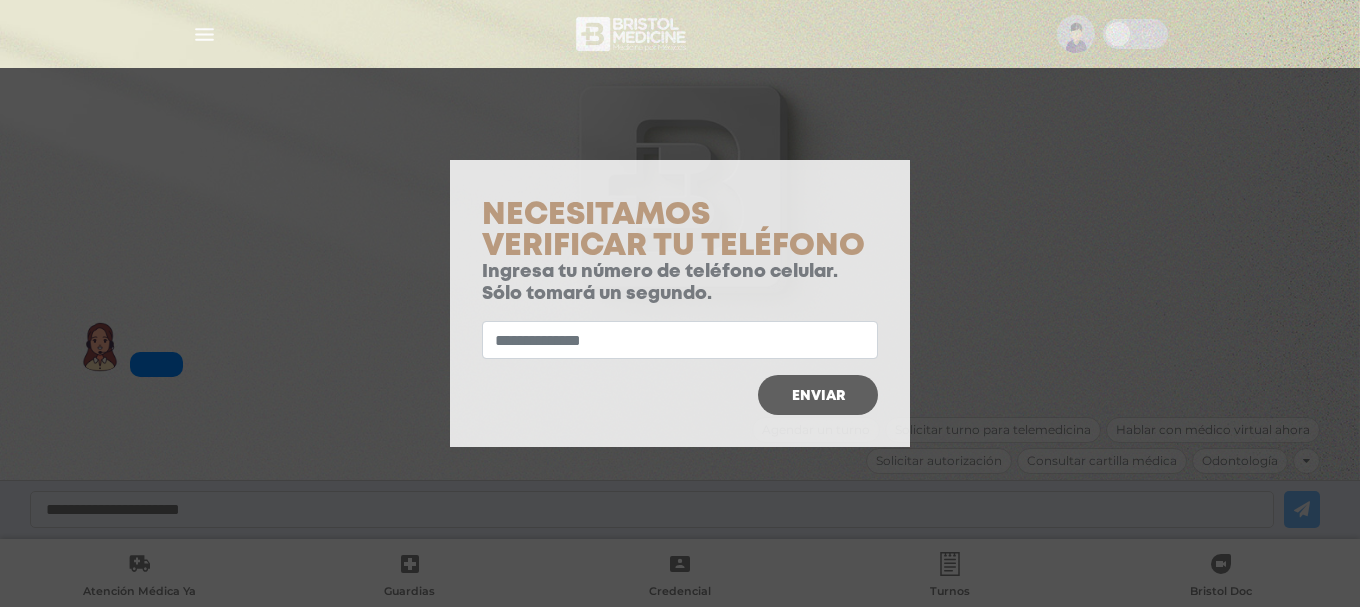 scroll, scrollTop: 0, scrollLeft: 0, axis: both 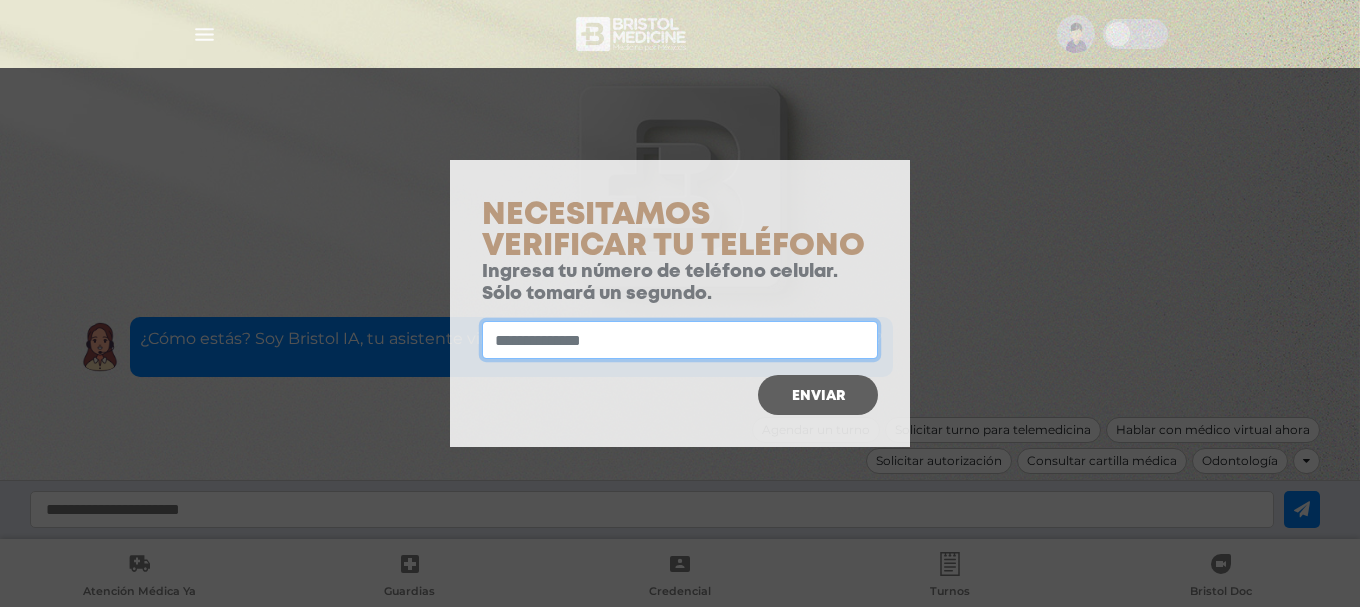 click at bounding box center (680, 340) 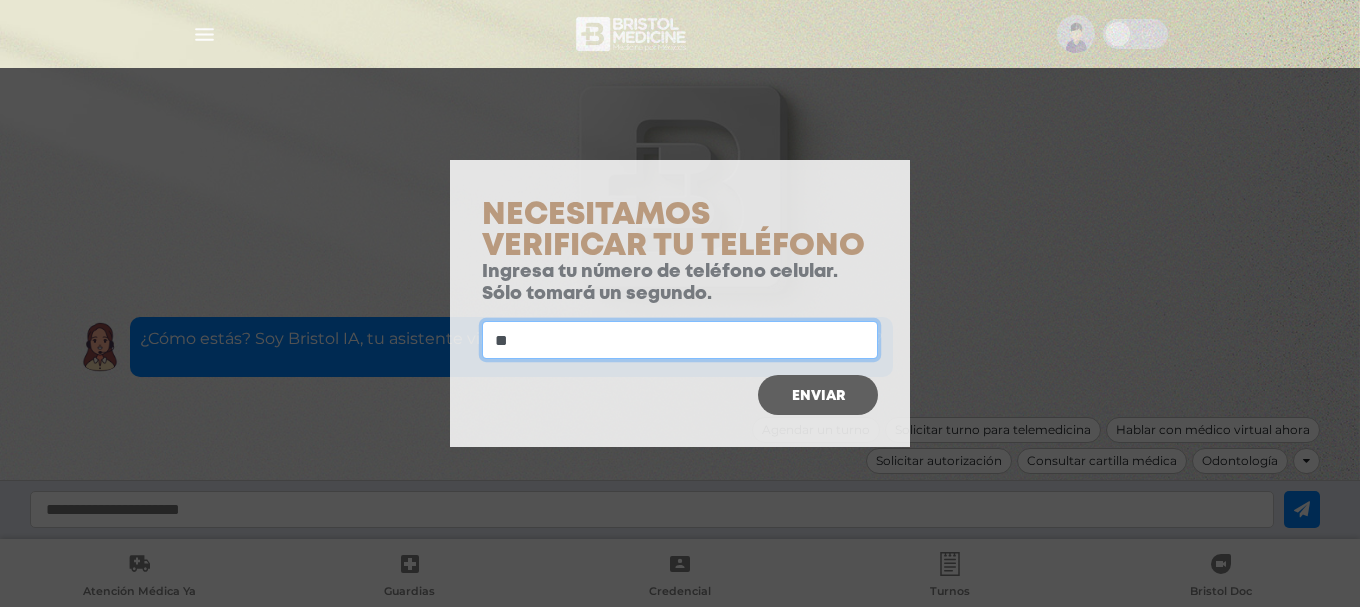 type on "*" 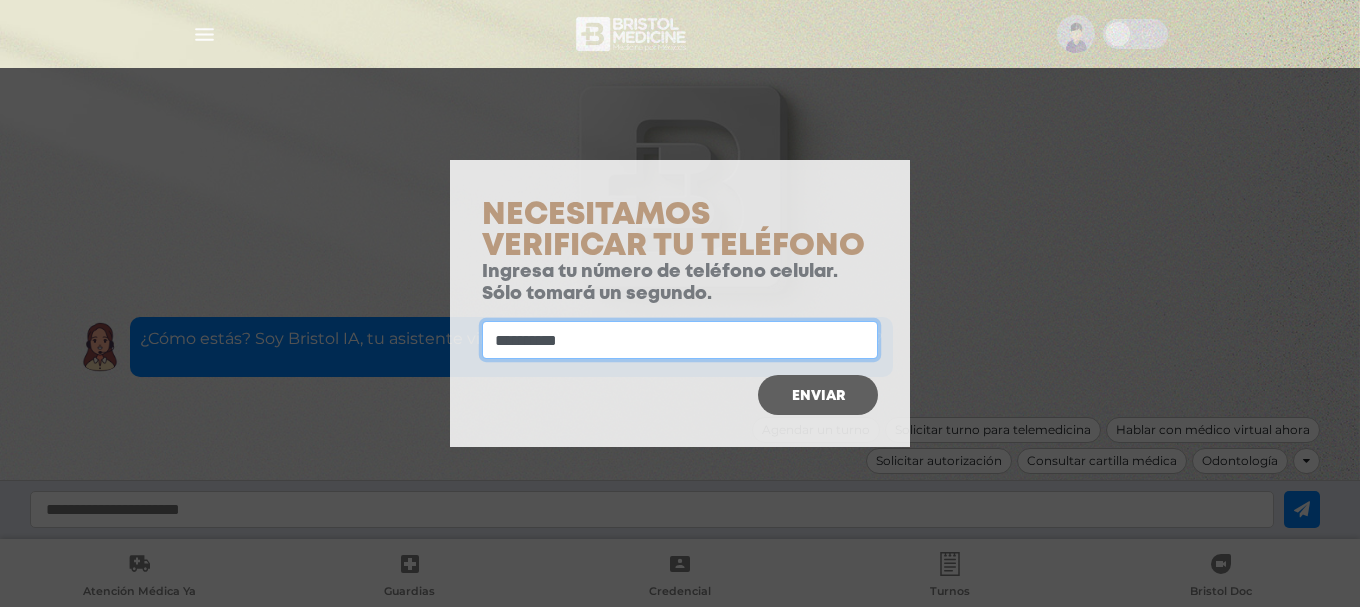 type on "**********" 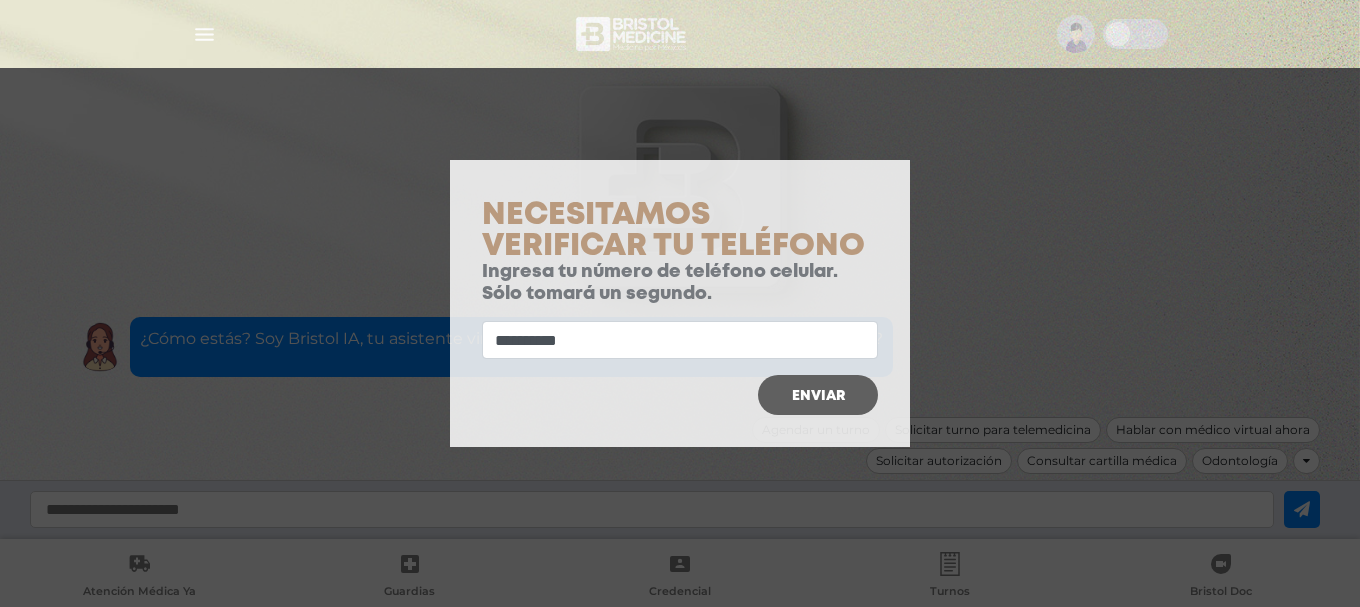 click on "Enviar" at bounding box center (818, 396) 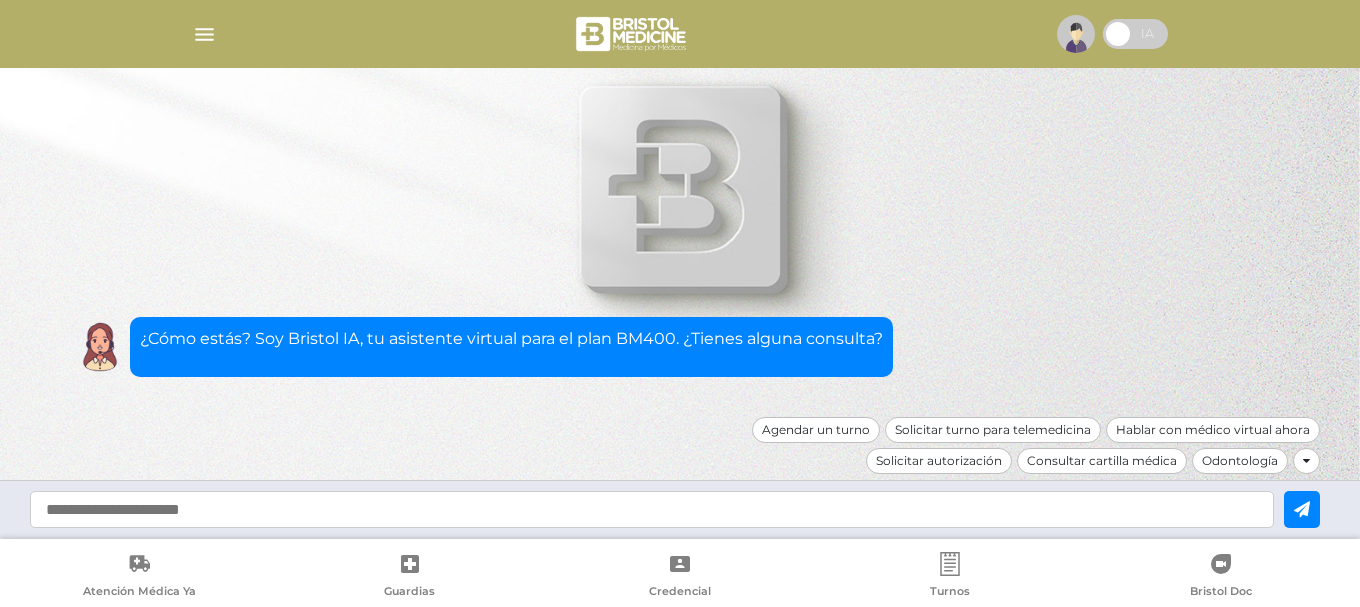 click at bounding box center [204, 34] 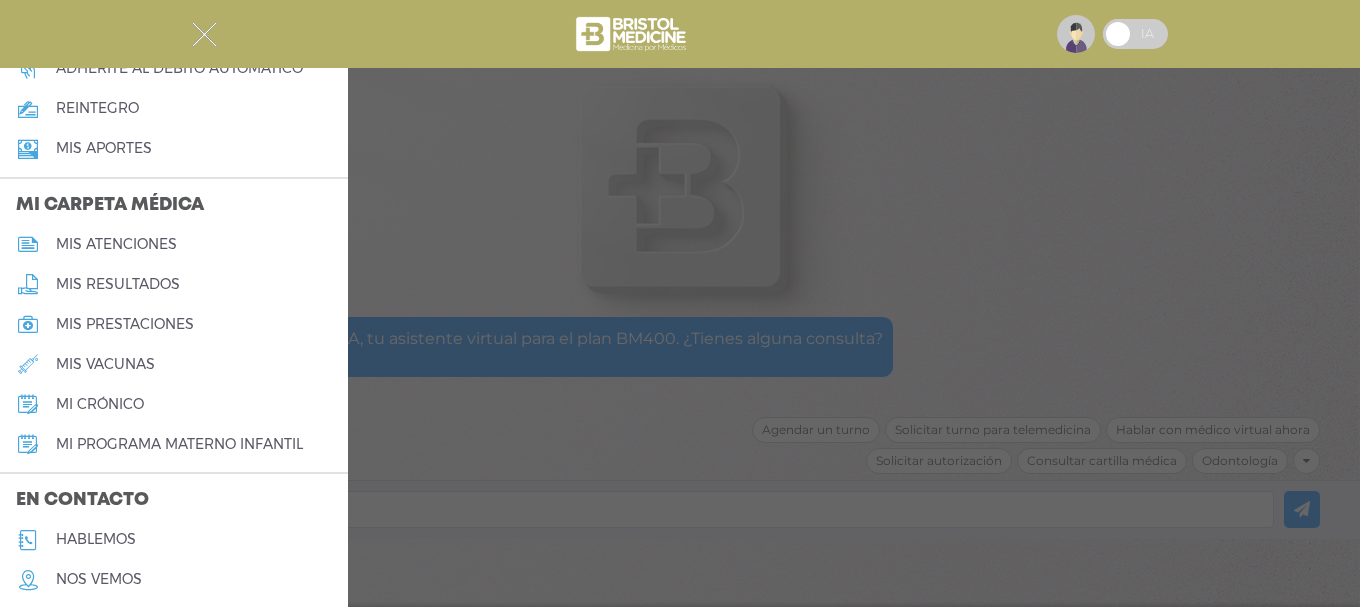 scroll, scrollTop: 896, scrollLeft: 0, axis: vertical 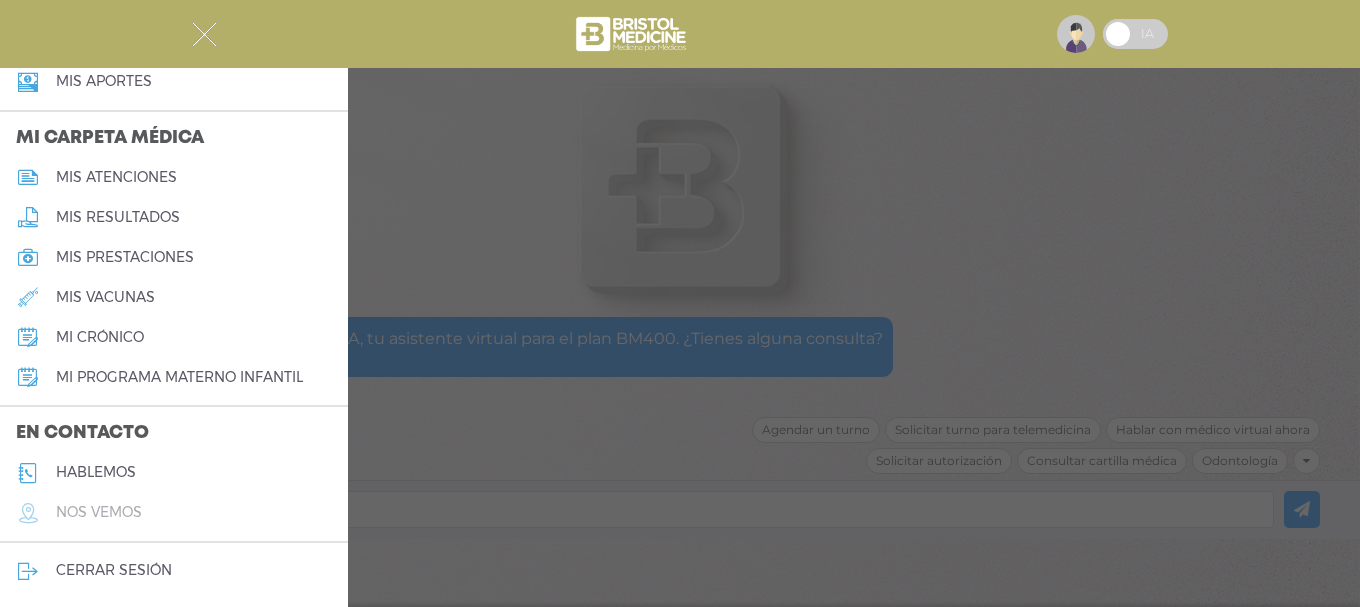 click on "nos vemos" at bounding box center [99, 512] 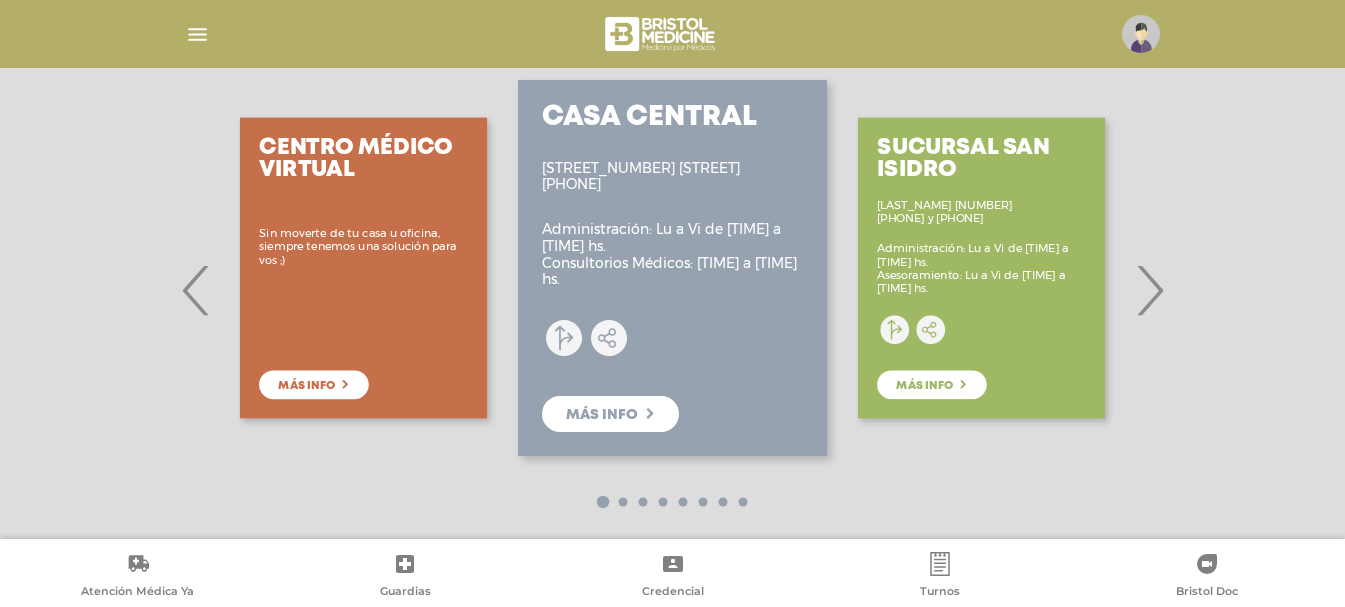 scroll, scrollTop: 373, scrollLeft: 0, axis: vertical 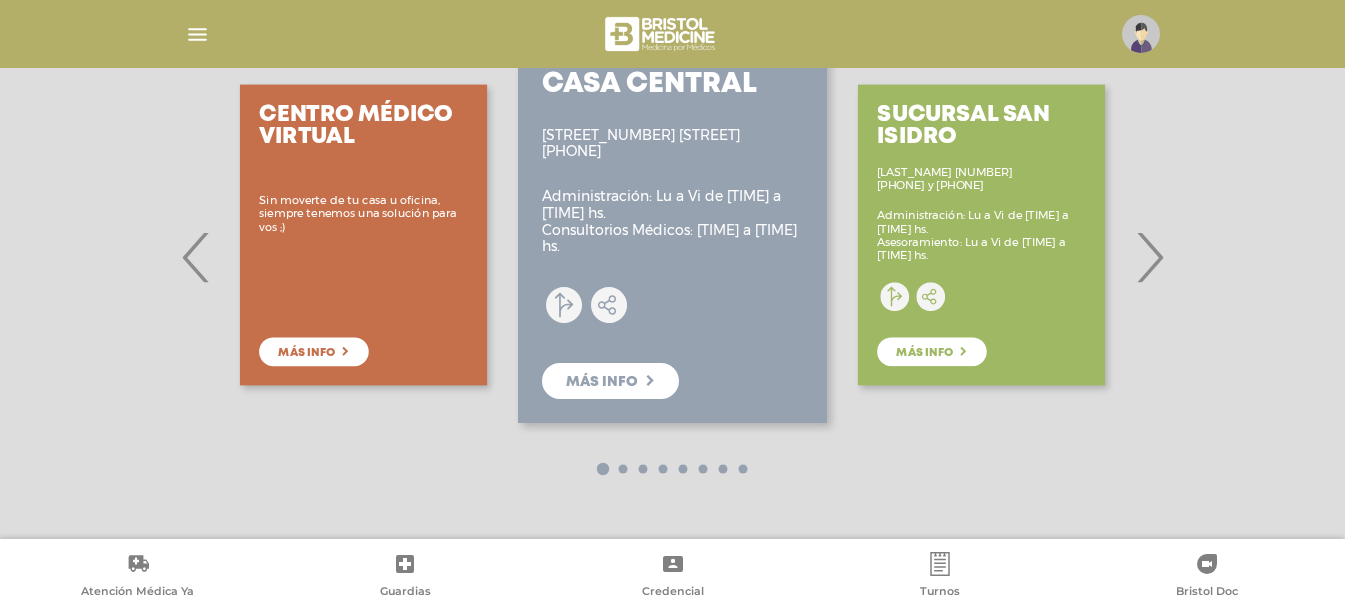click on "›" at bounding box center [1149, 257] 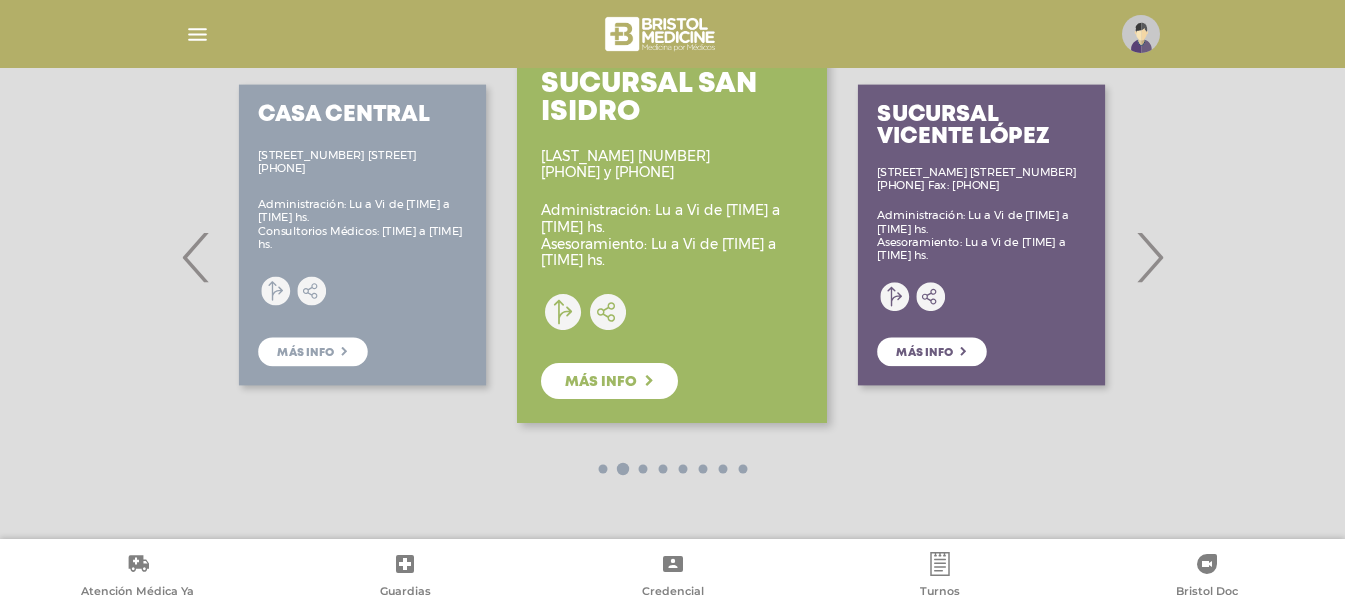 click on "›" at bounding box center [1149, 257] 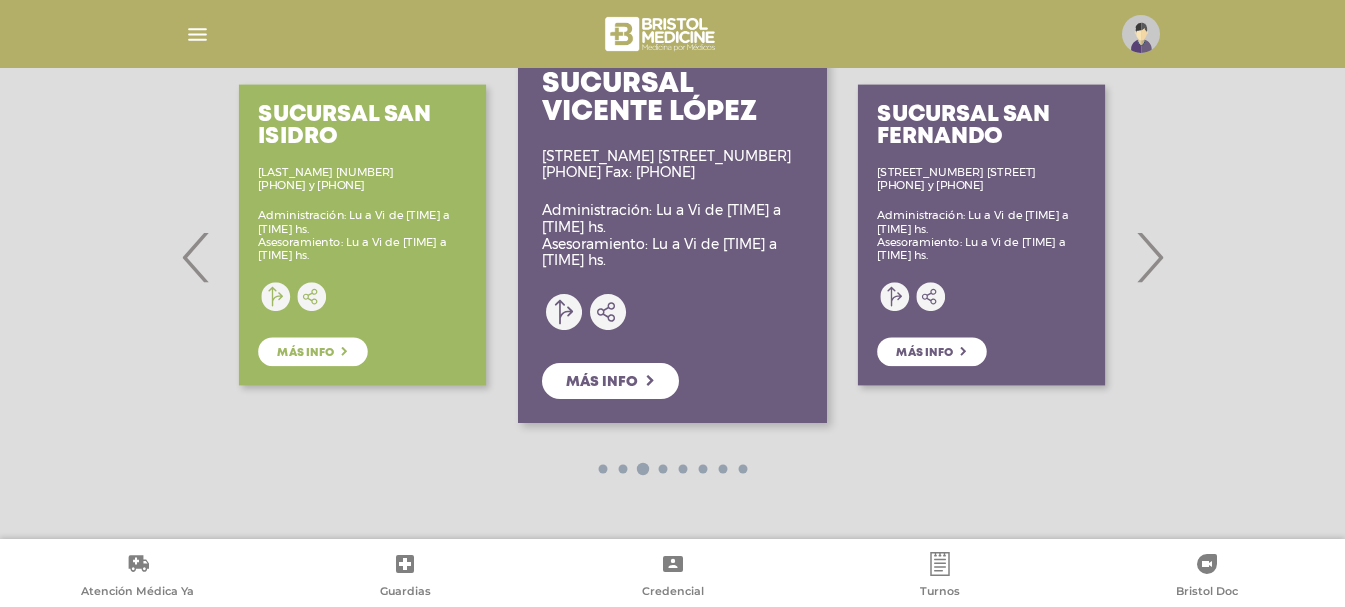click on "›" at bounding box center [1149, 257] 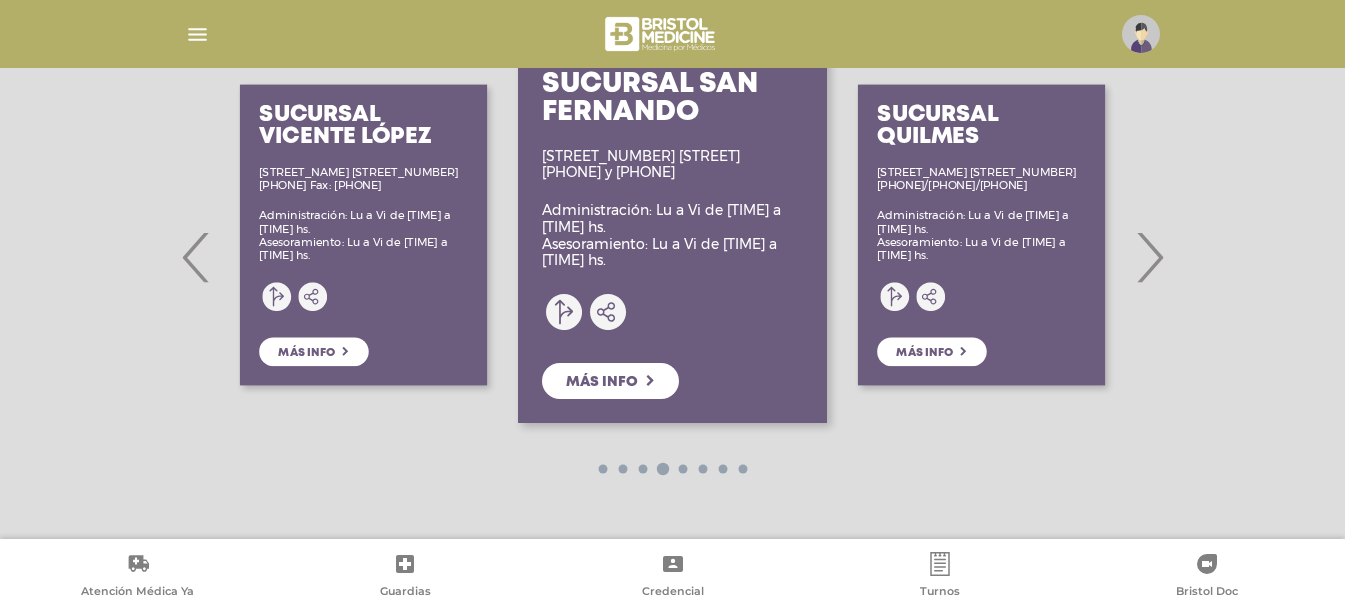 click on "›" at bounding box center [1149, 257] 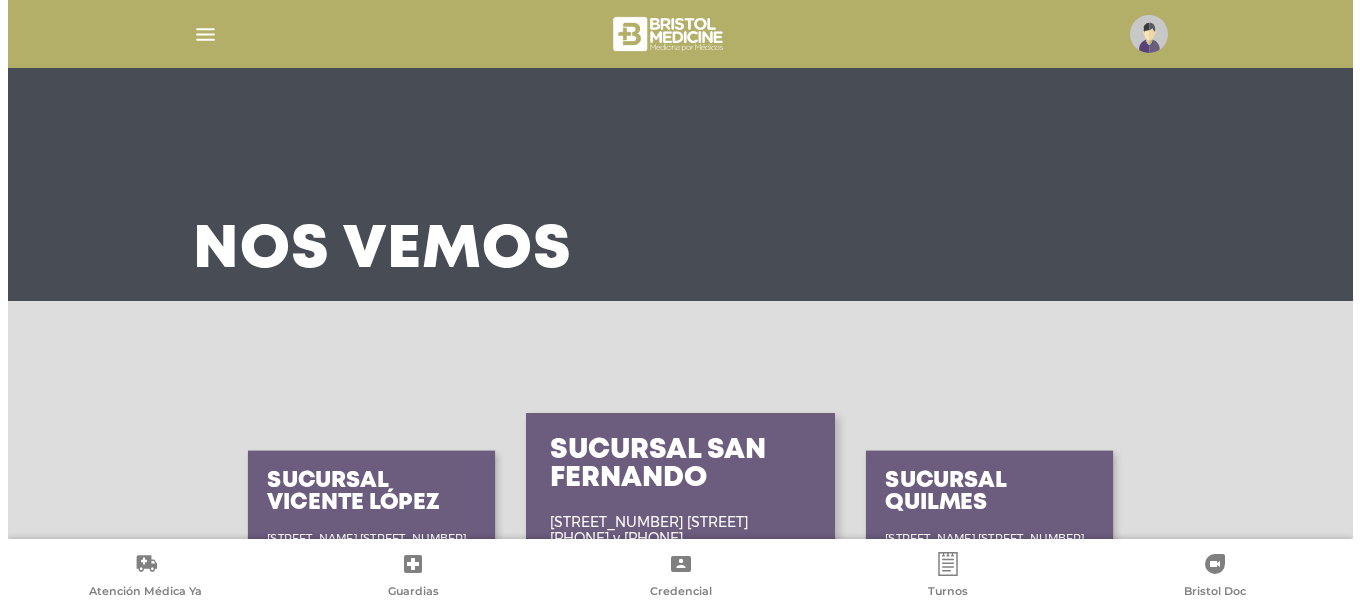 scroll, scrollTop: 0, scrollLeft: 0, axis: both 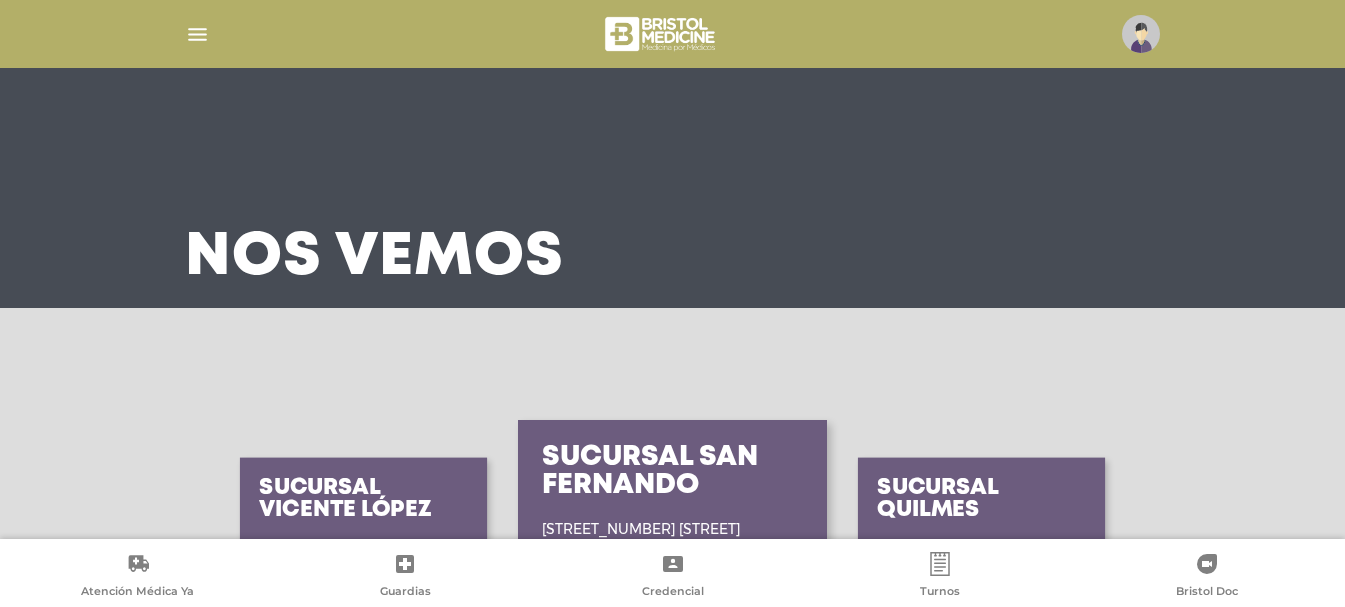 click at bounding box center (197, 34) 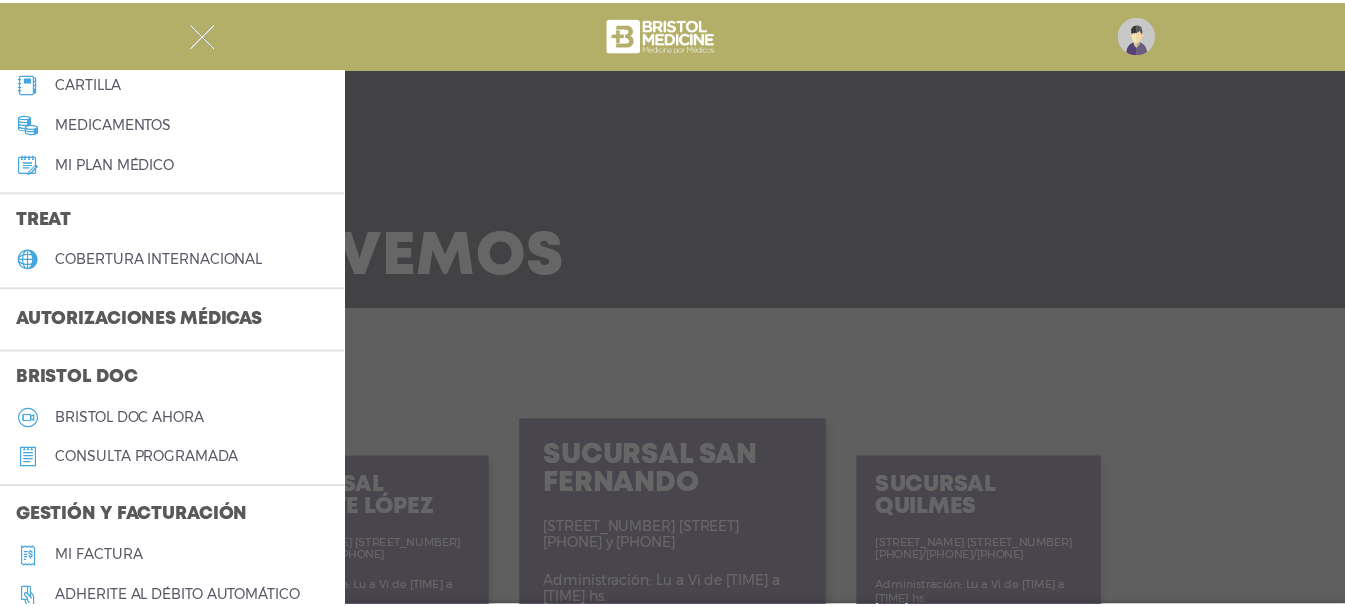 scroll, scrollTop: 400, scrollLeft: 0, axis: vertical 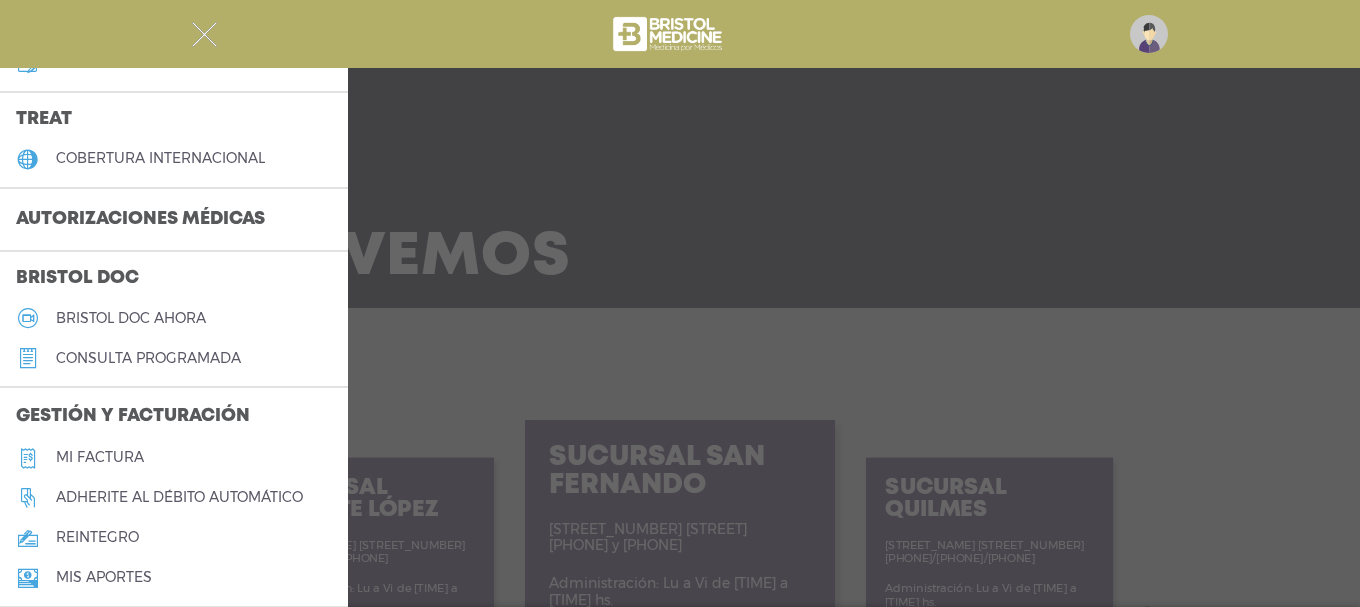 click on "Mi factura" at bounding box center (174, 458) 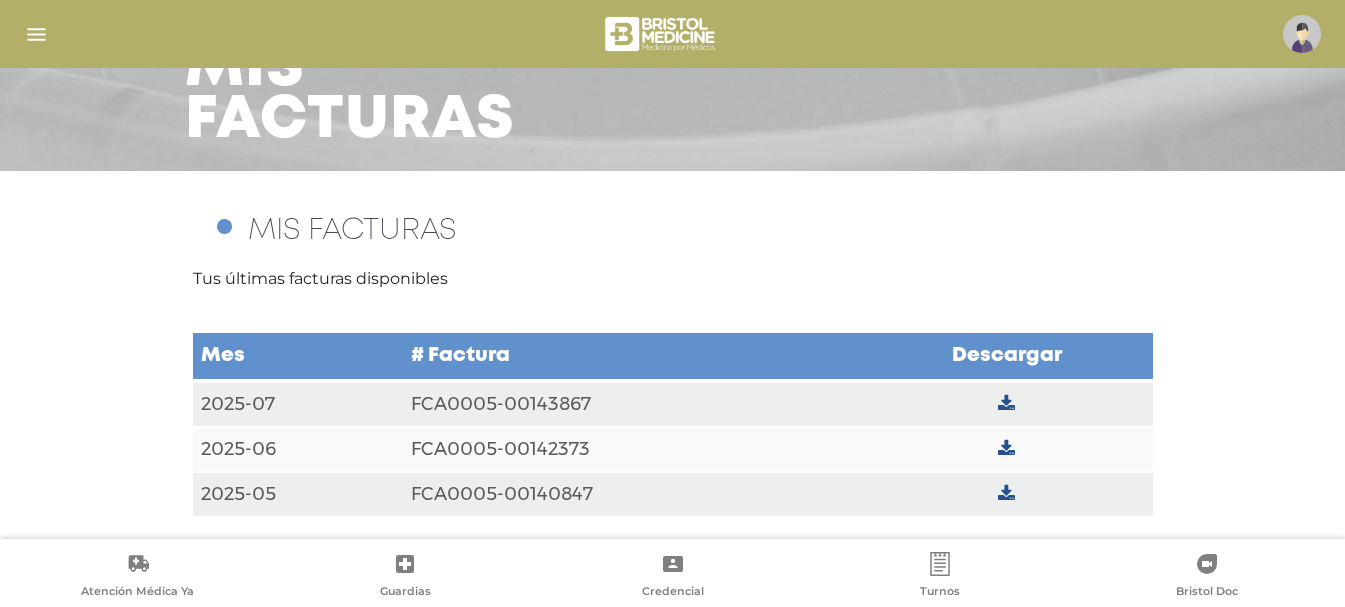 scroll, scrollTop: 140, scrollLeft: 0, axis: vertical 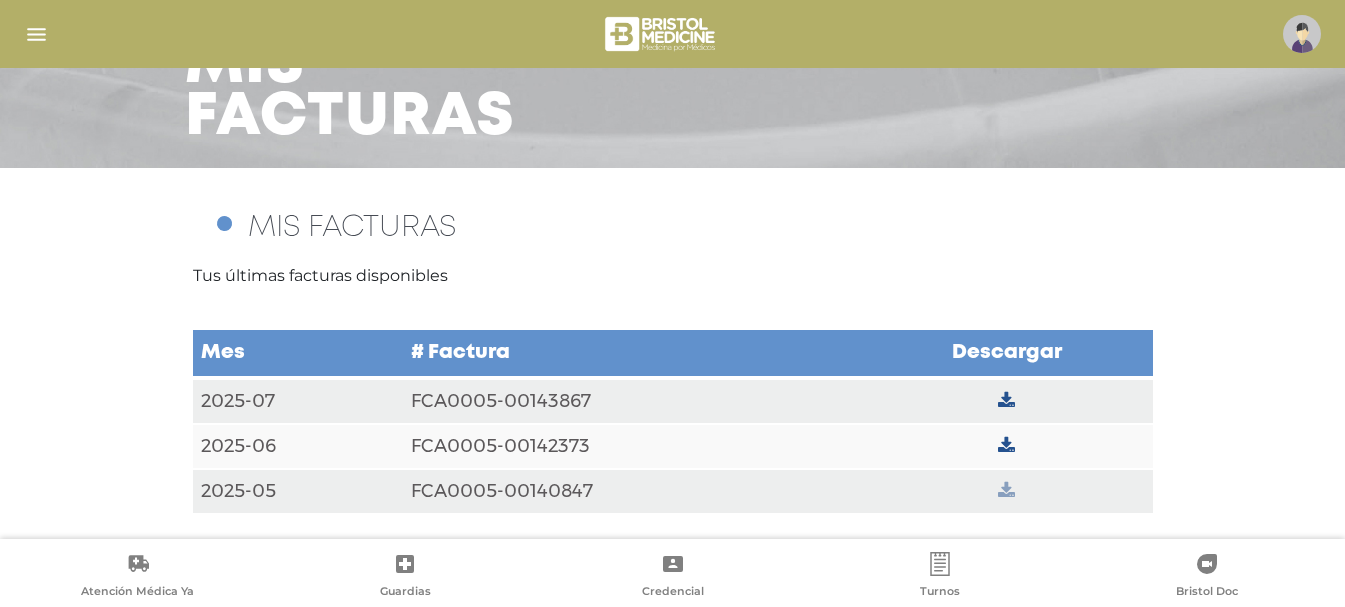 click at bounding box center [1006, 491] 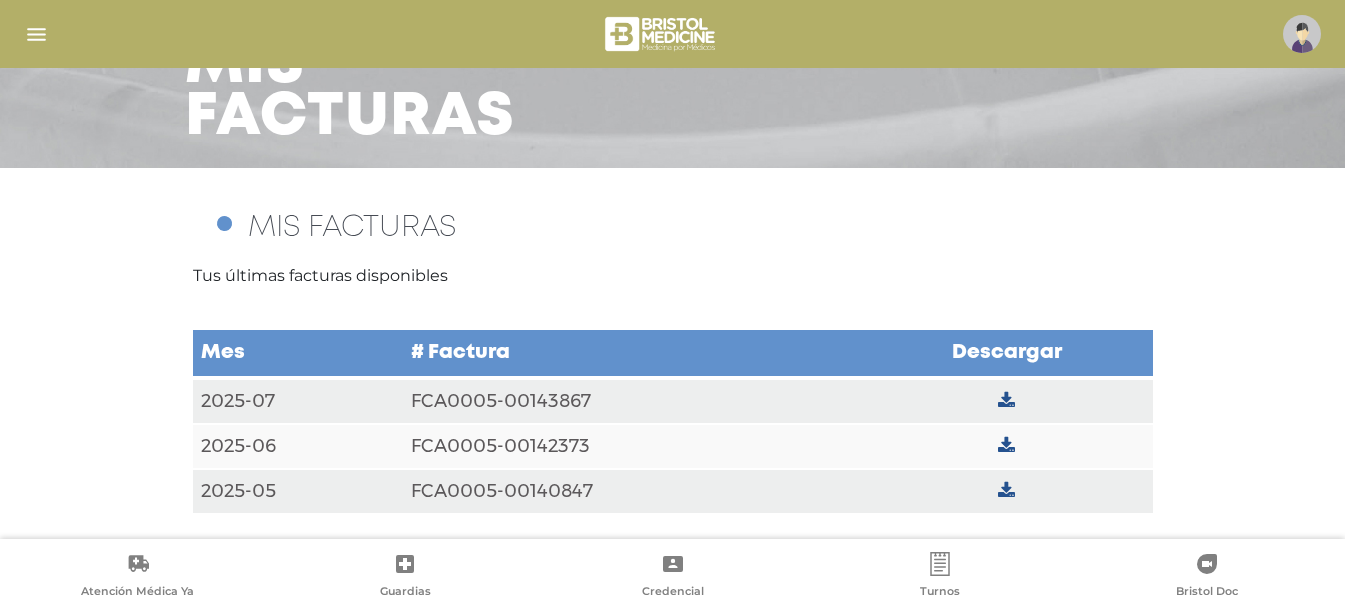 click at bounding box center (1006, 446) 